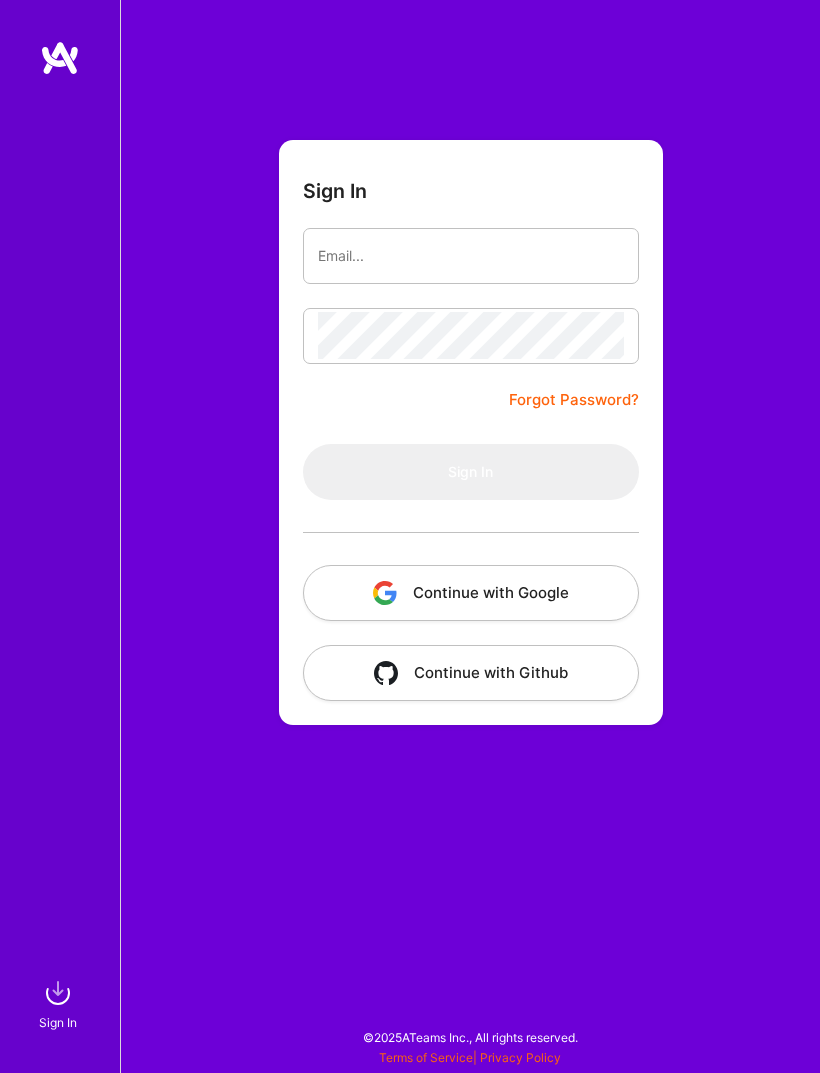 scroll, scrollTop: 0, scrollLeft: 0, axis: both 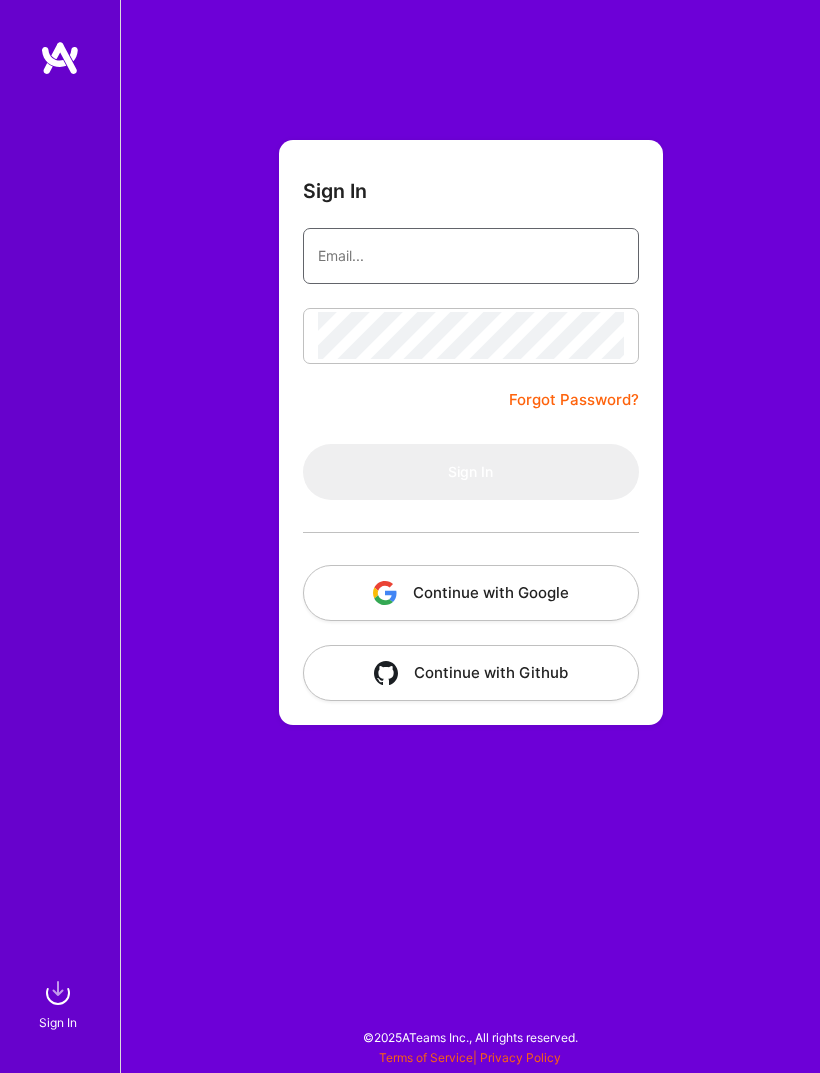 type on "[EMAIL]" 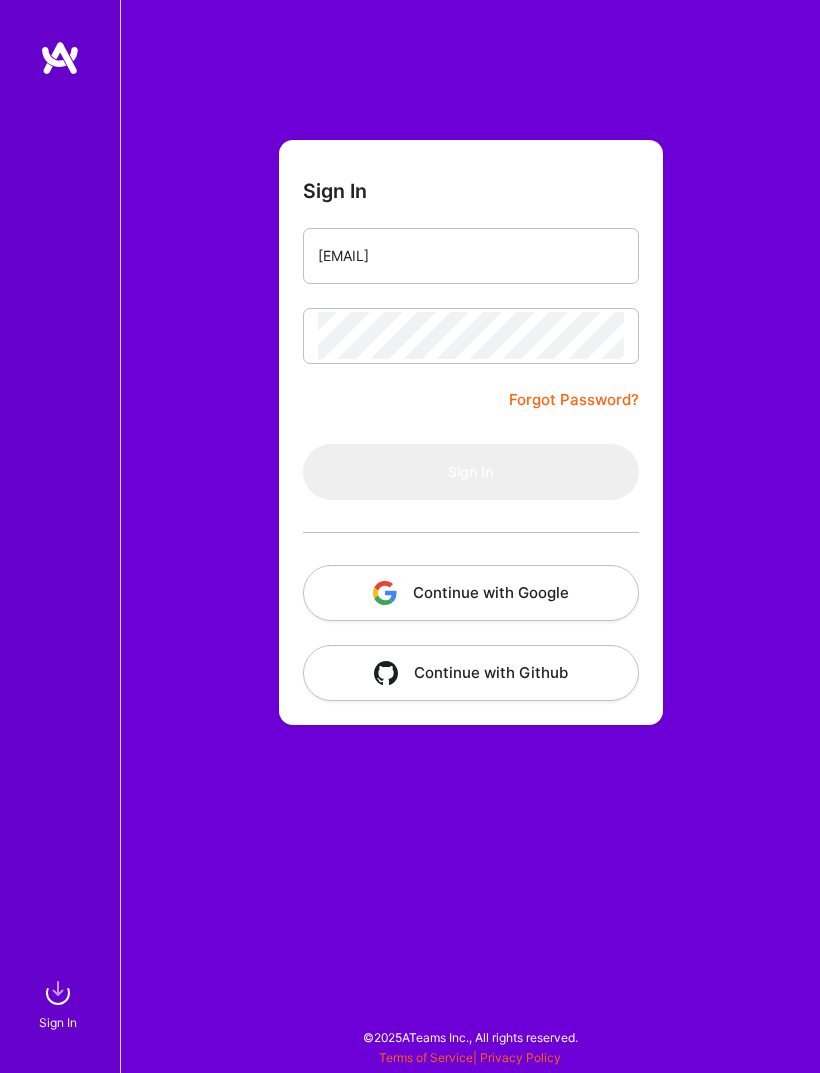click on "Sign In" at bounding box center (471, 472) 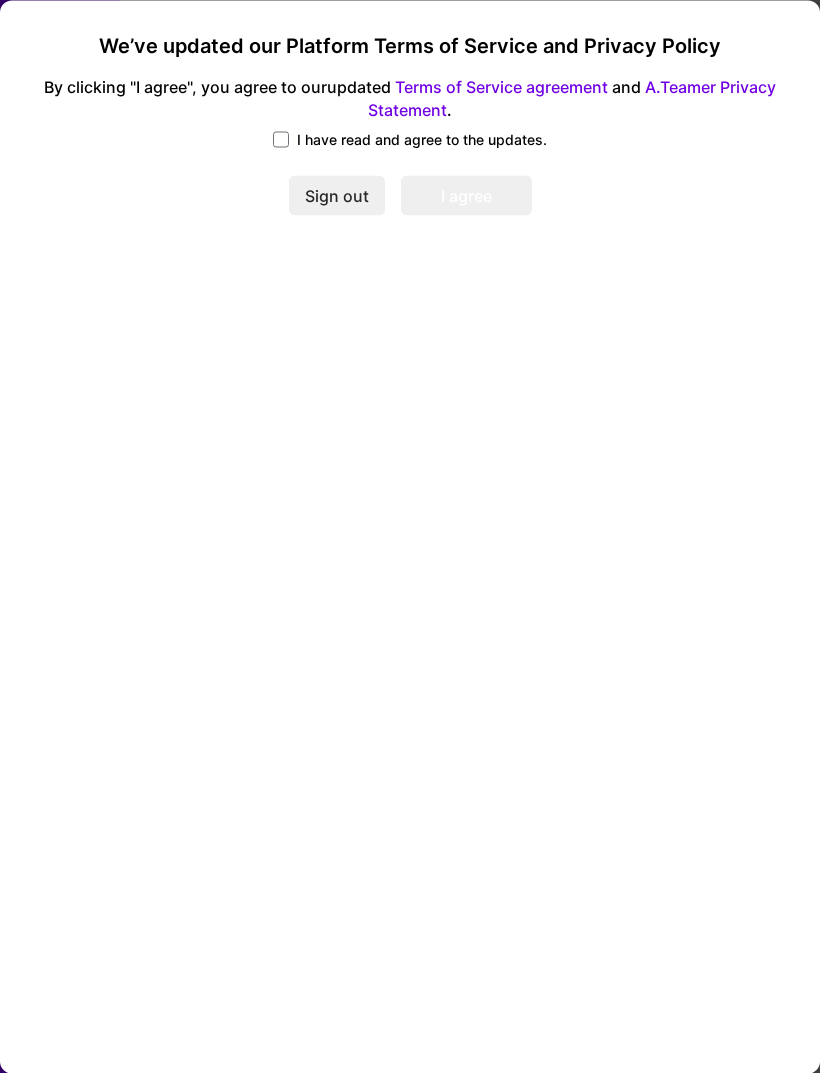 click at bounding box center [281, 139] 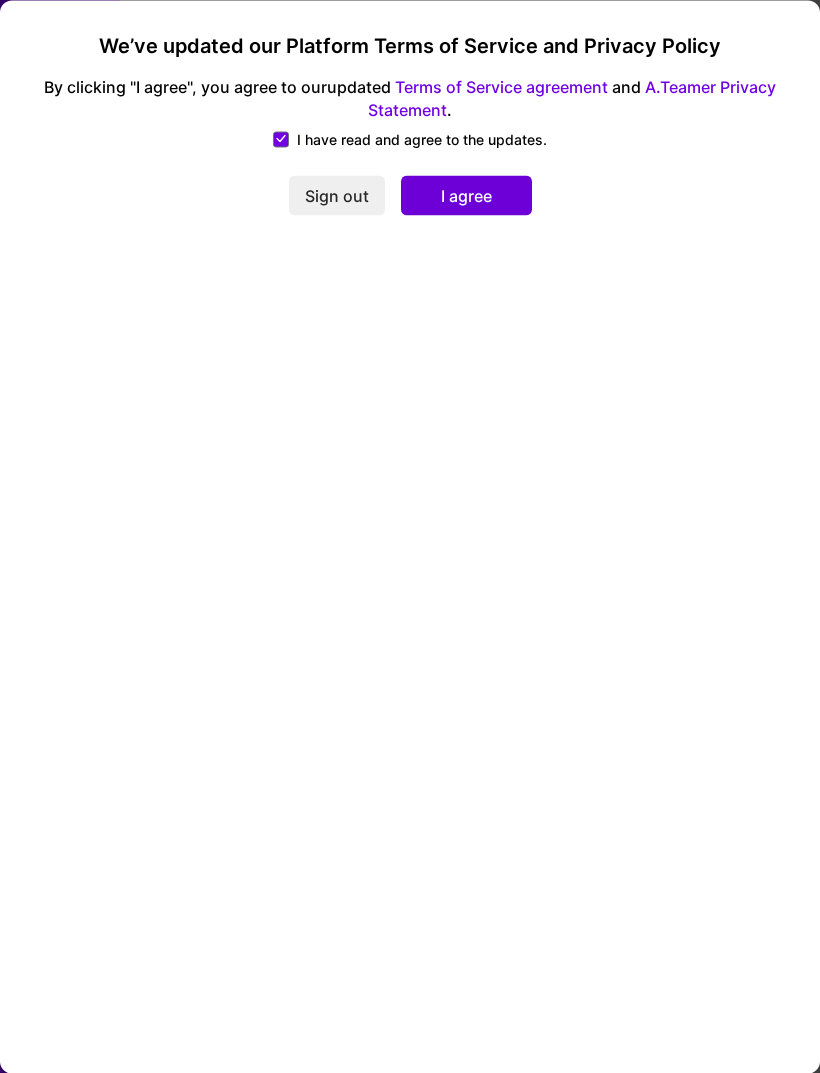 click on "I agree" at bounding box center (466, 196) 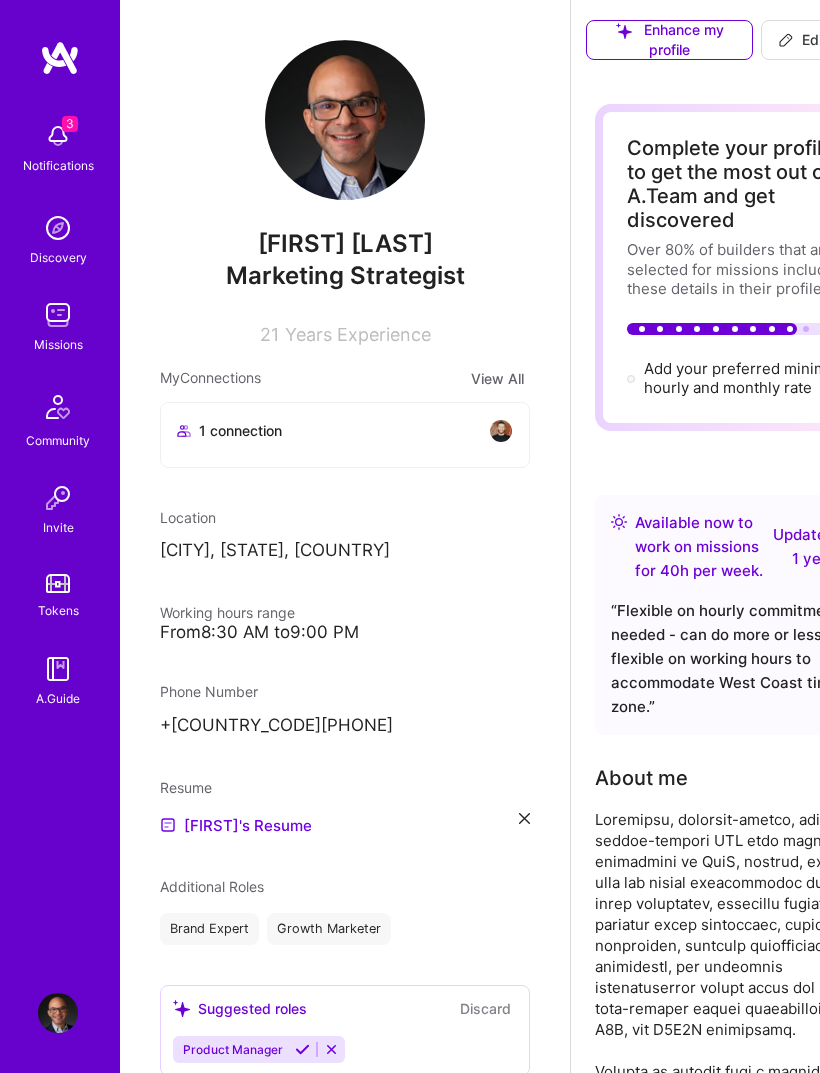 click at bounding box center (58, 136) 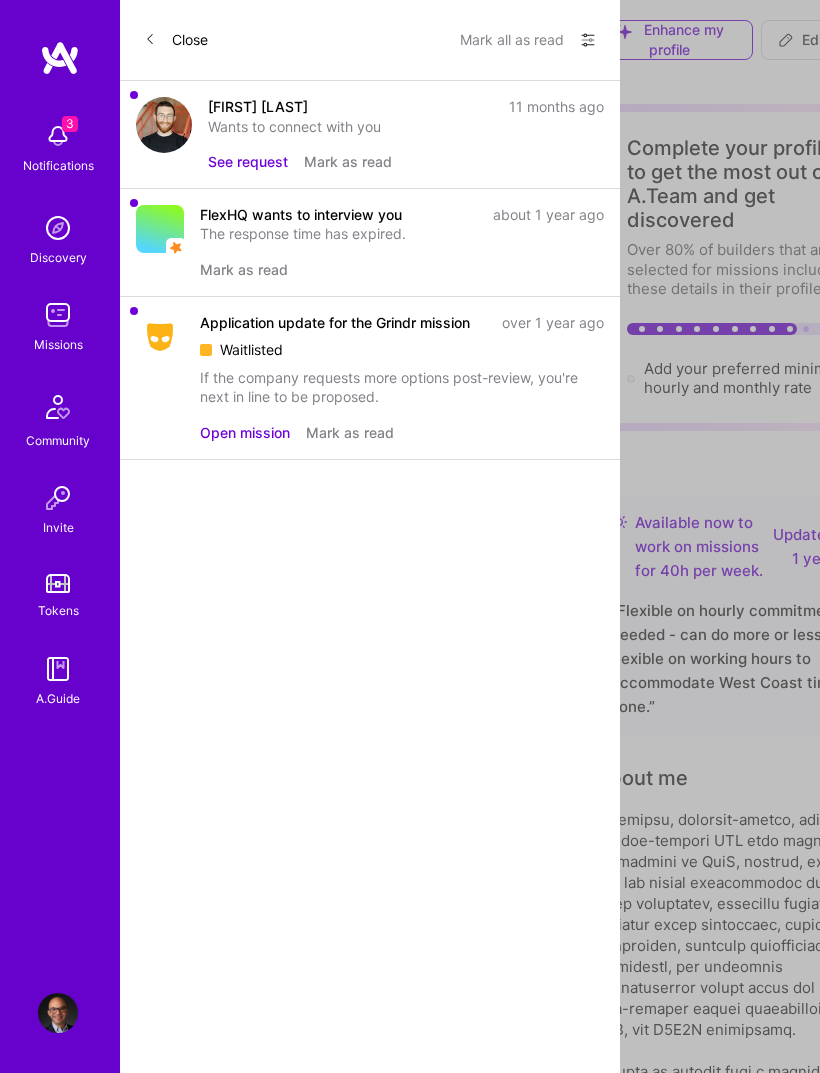 click at bounding box center [164, 125] 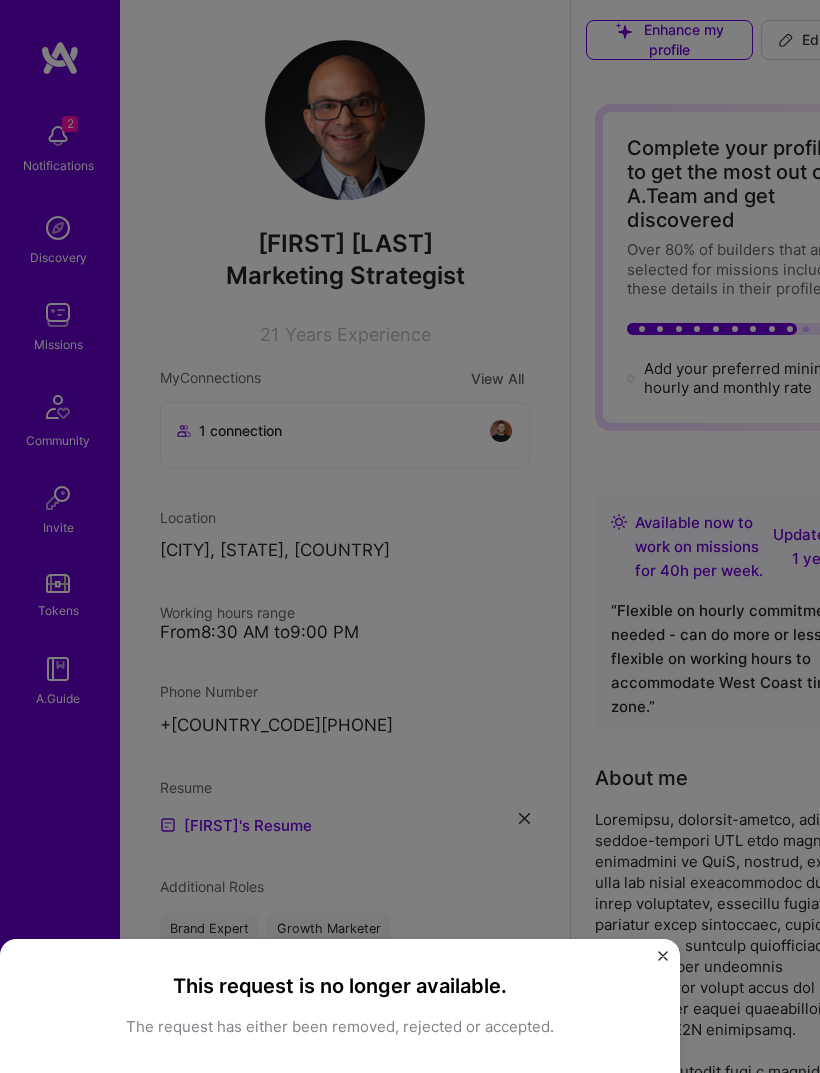 click on "This request is no longer available. The request has either been removed, rejected or accepted." at bounding box center [340, 1006] 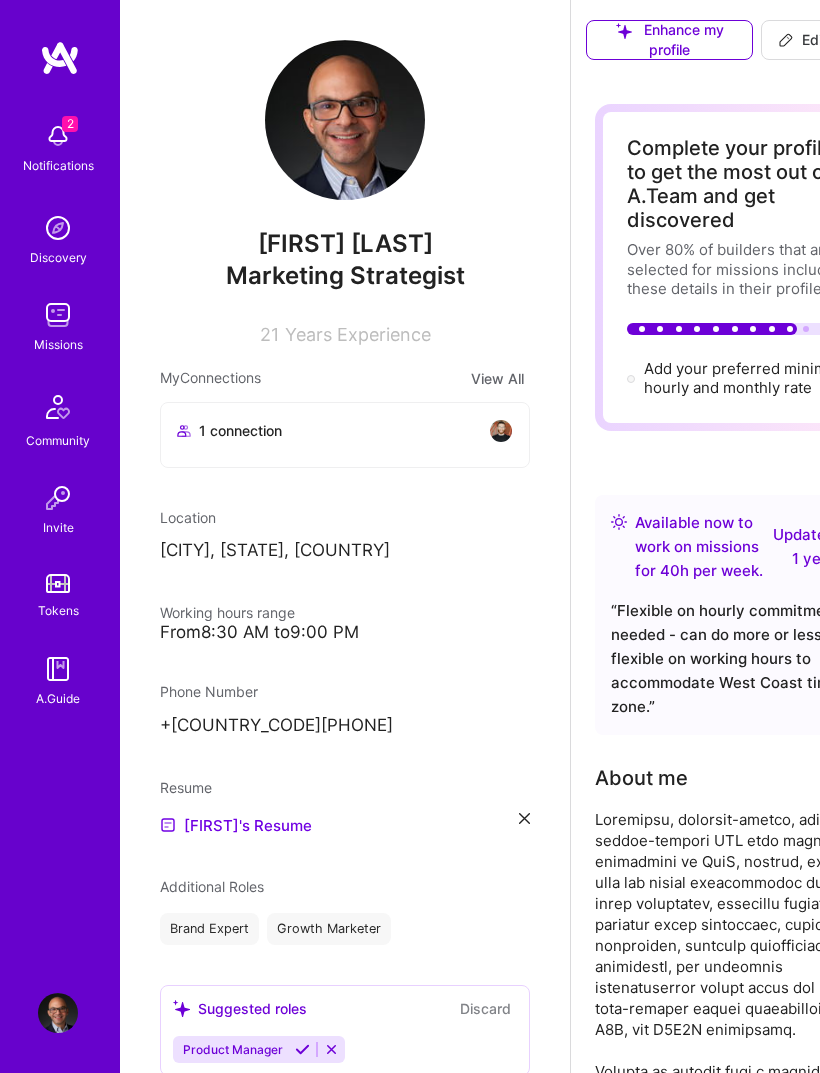 click at bounding box center [739, 1523] 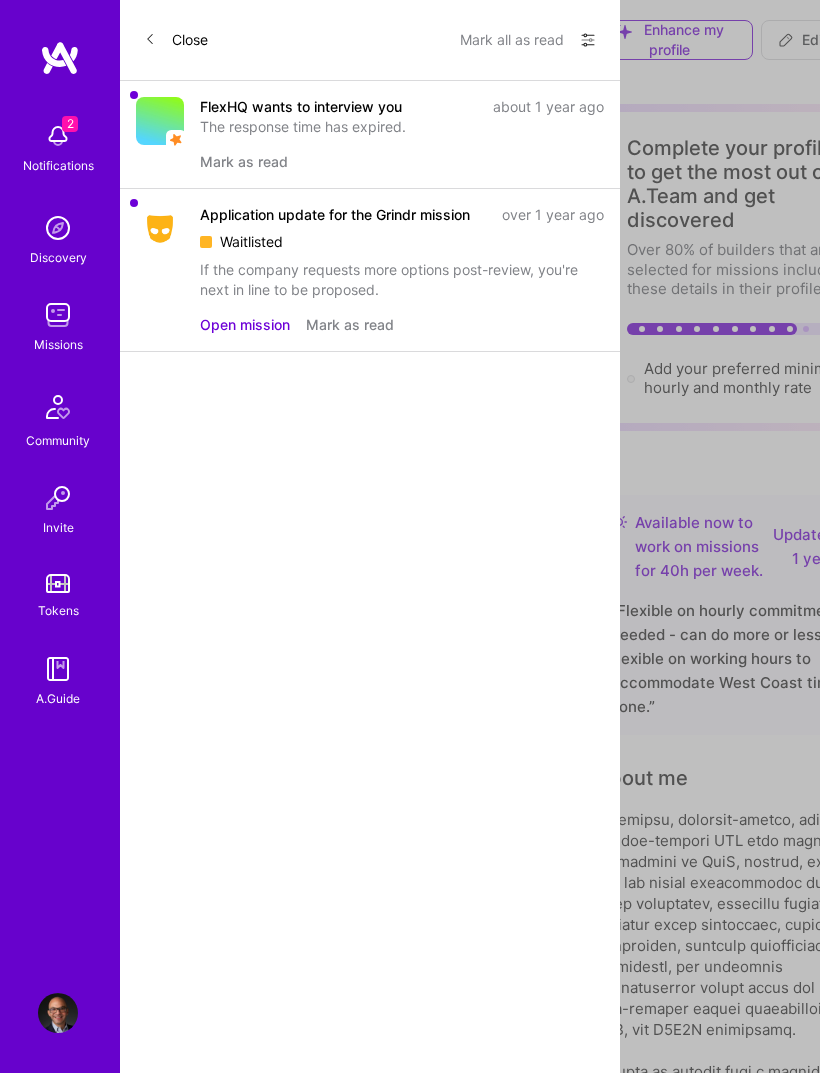 click on "The response time has expired." at bounding box center [402, 127] 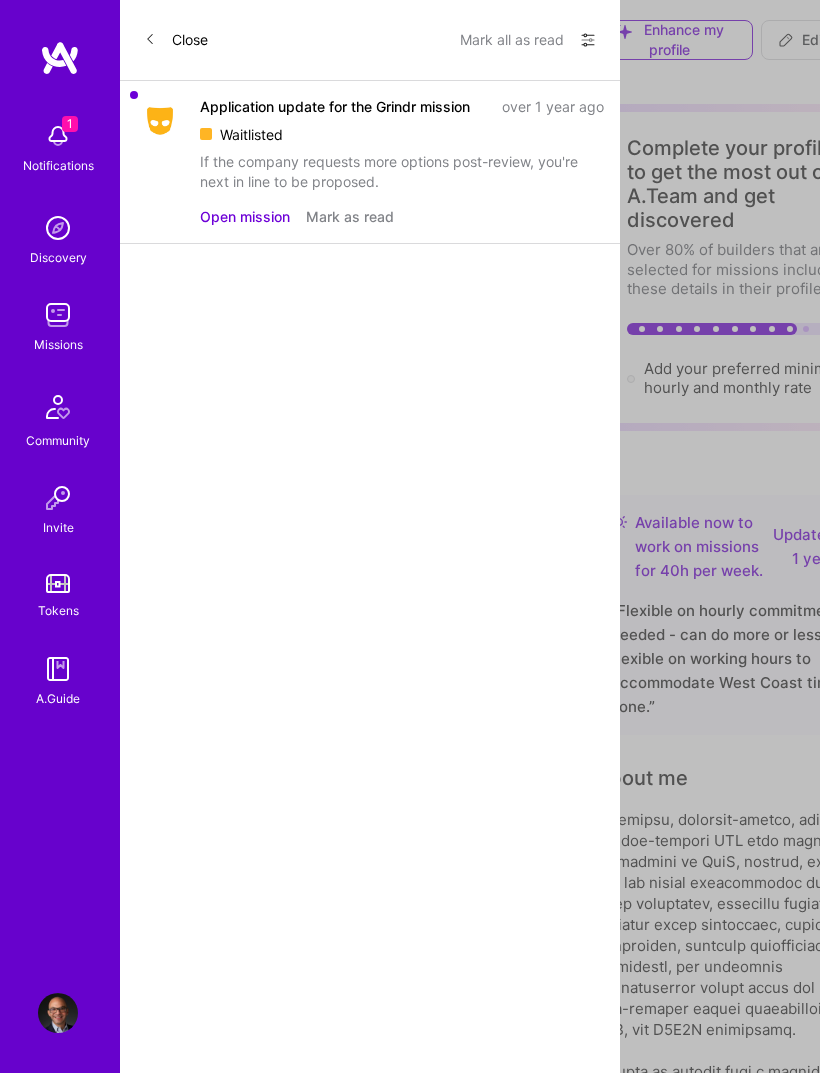 click on "Mark as read" at bounding box center [350, 217] 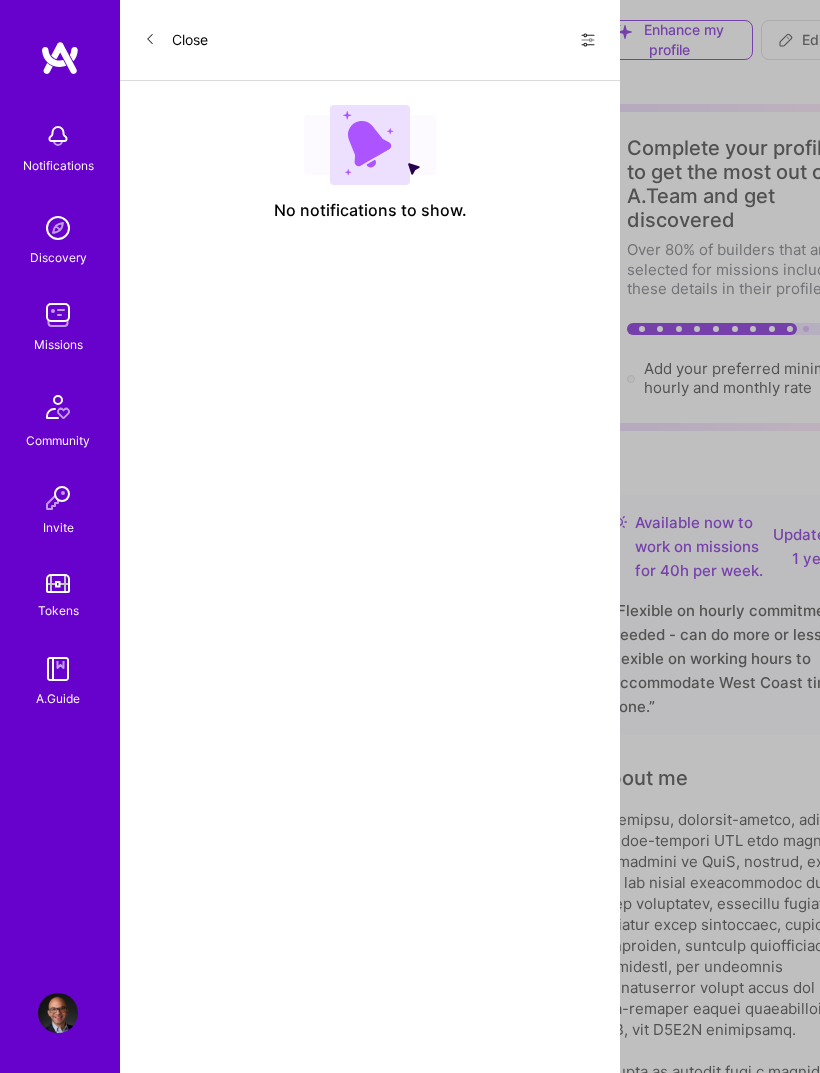 click on "Close" at bounding box center [176, 40] 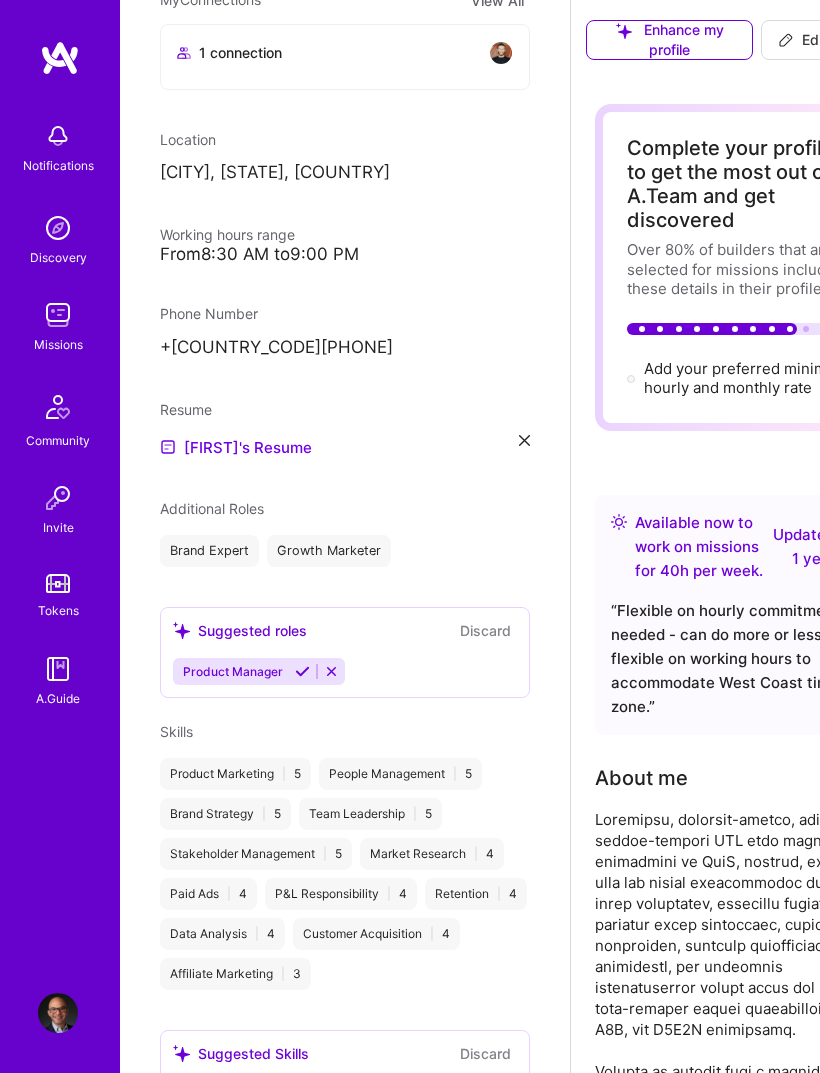 scroll, scrollTop: 380, scrollLeft: 0, axis: vertical 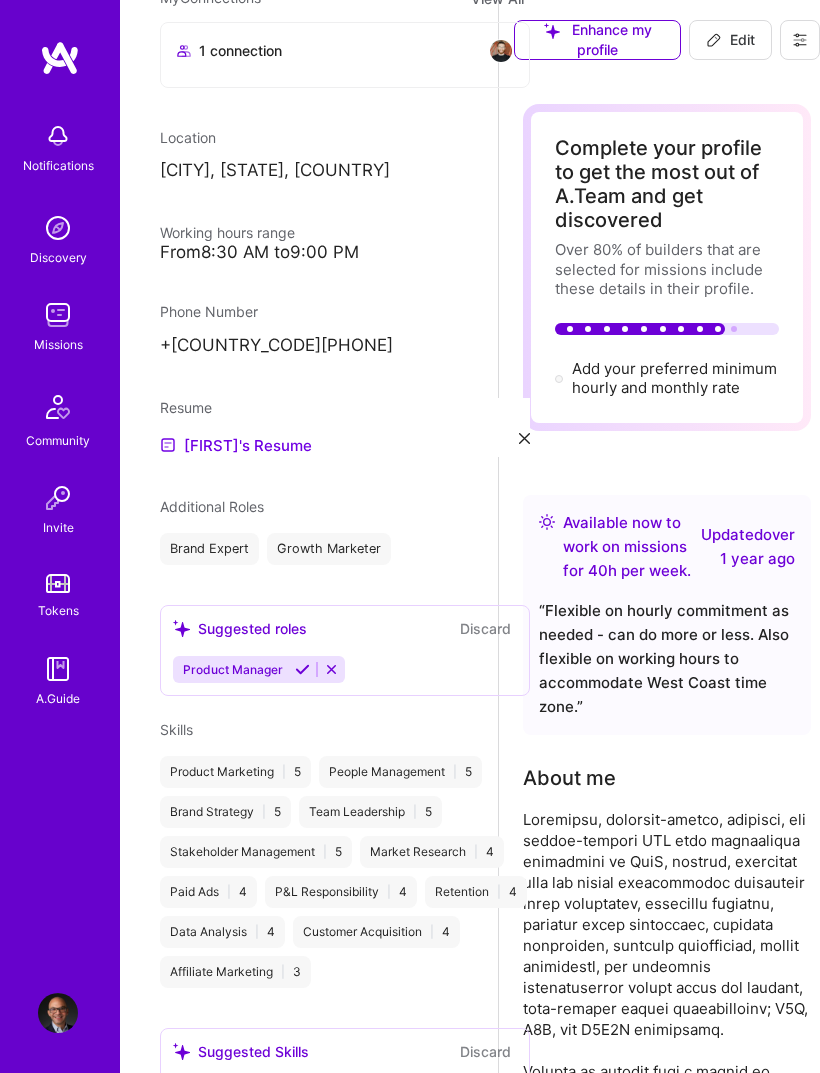 click on "Available now to work on missions   for   40 h per week ." at bounding box center [628, 547] 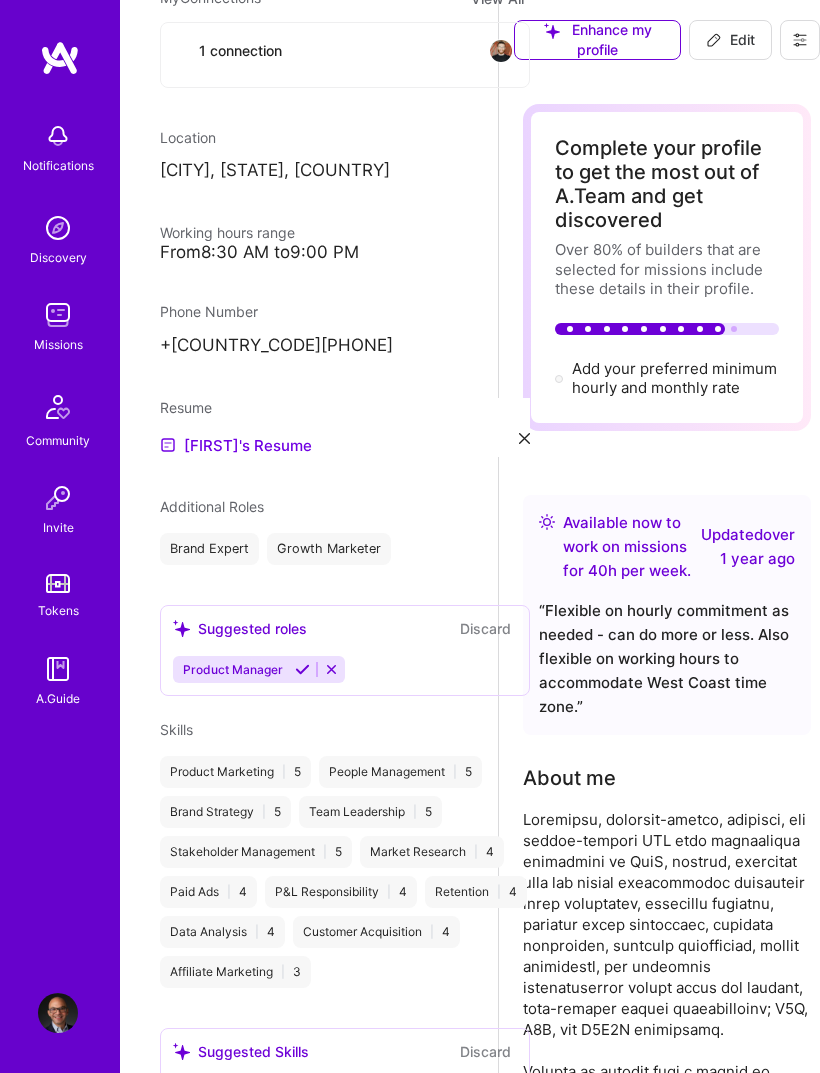 select on "US" 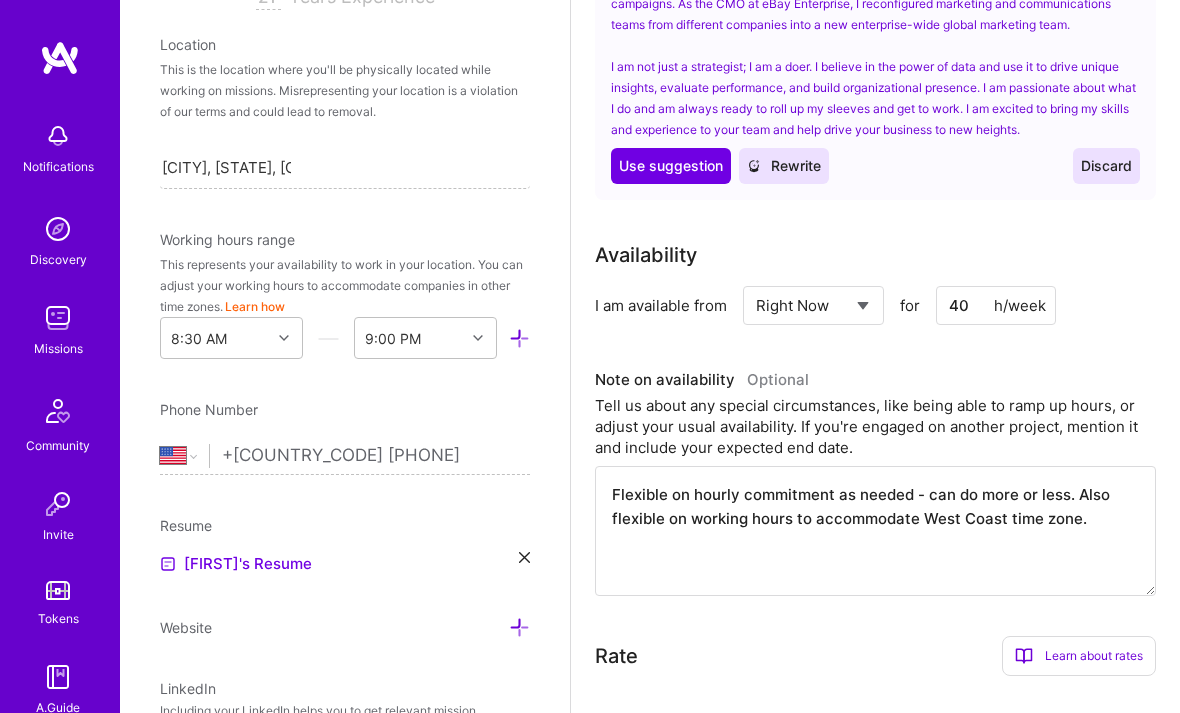 scroll, scrollTop: 2355, scrollLeft: 0, axis: vertical 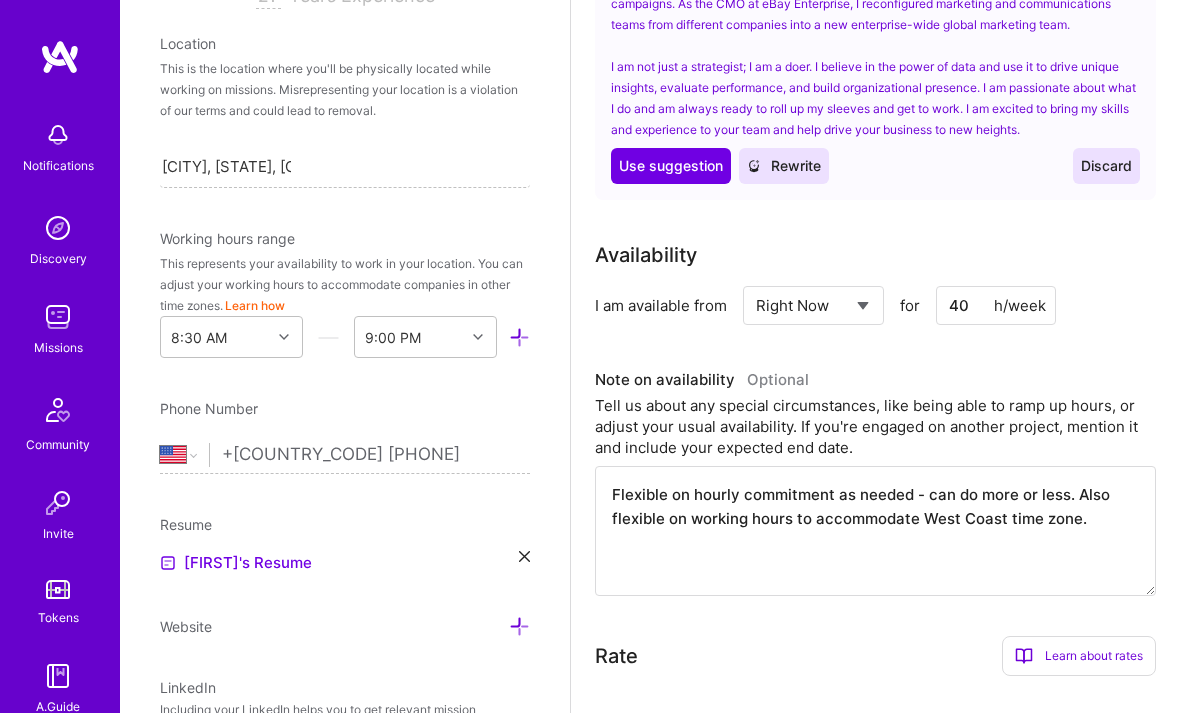 click on "40" at bounding box center [996, 306] 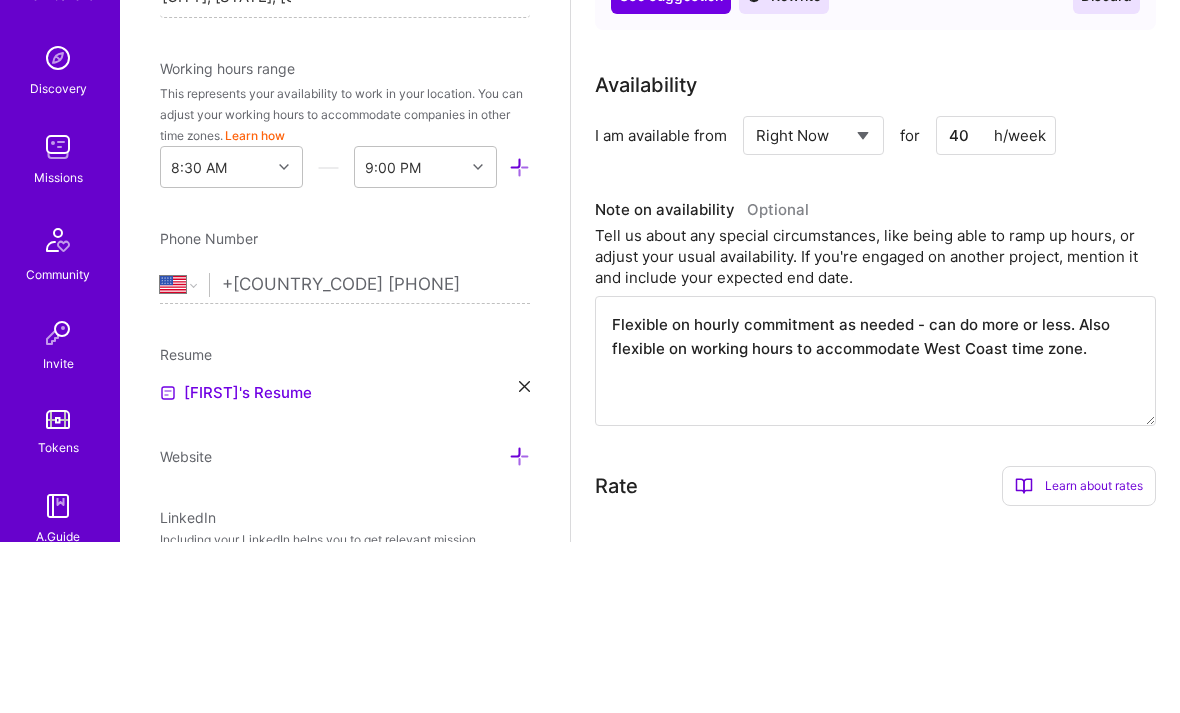 type on "4" 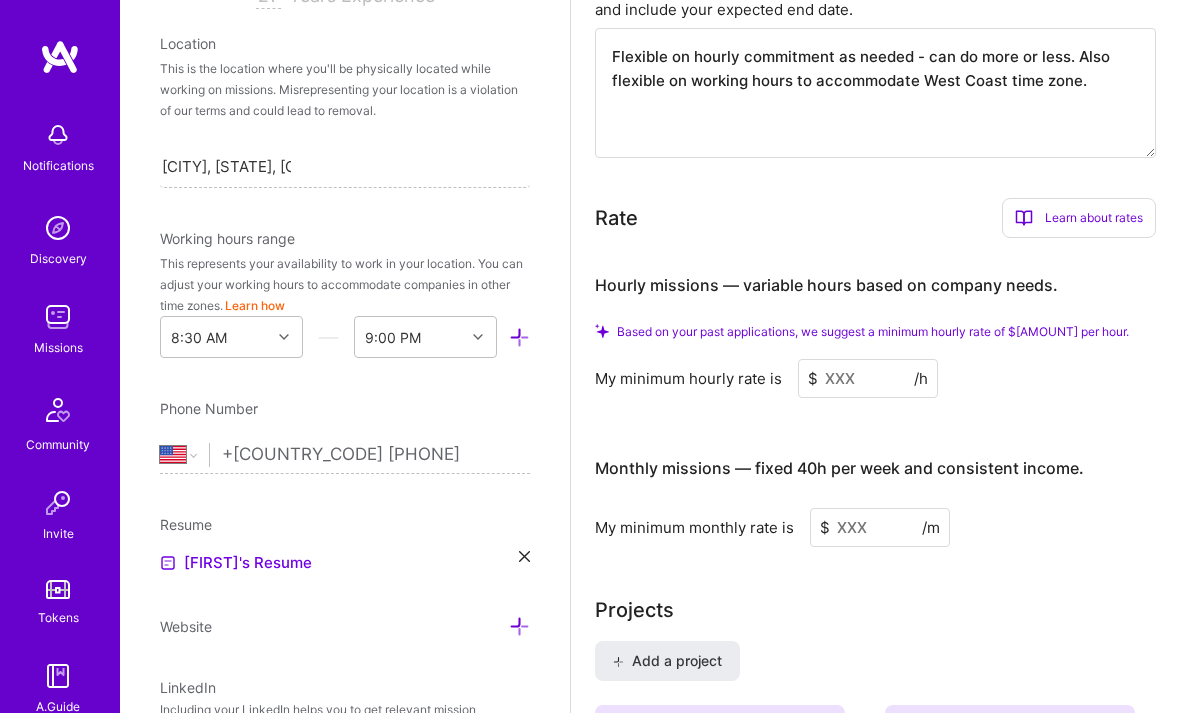 scroll, scrollTop: 2795, scrollLeft: 0, axis: vertical 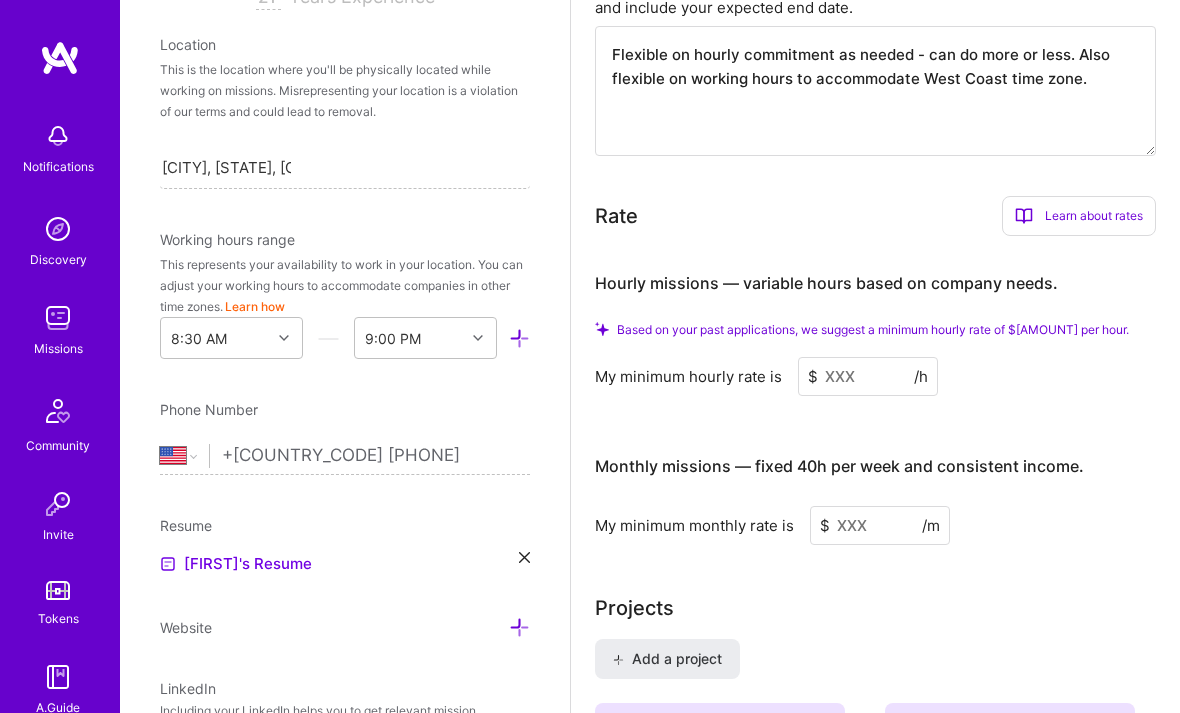 type on "25" 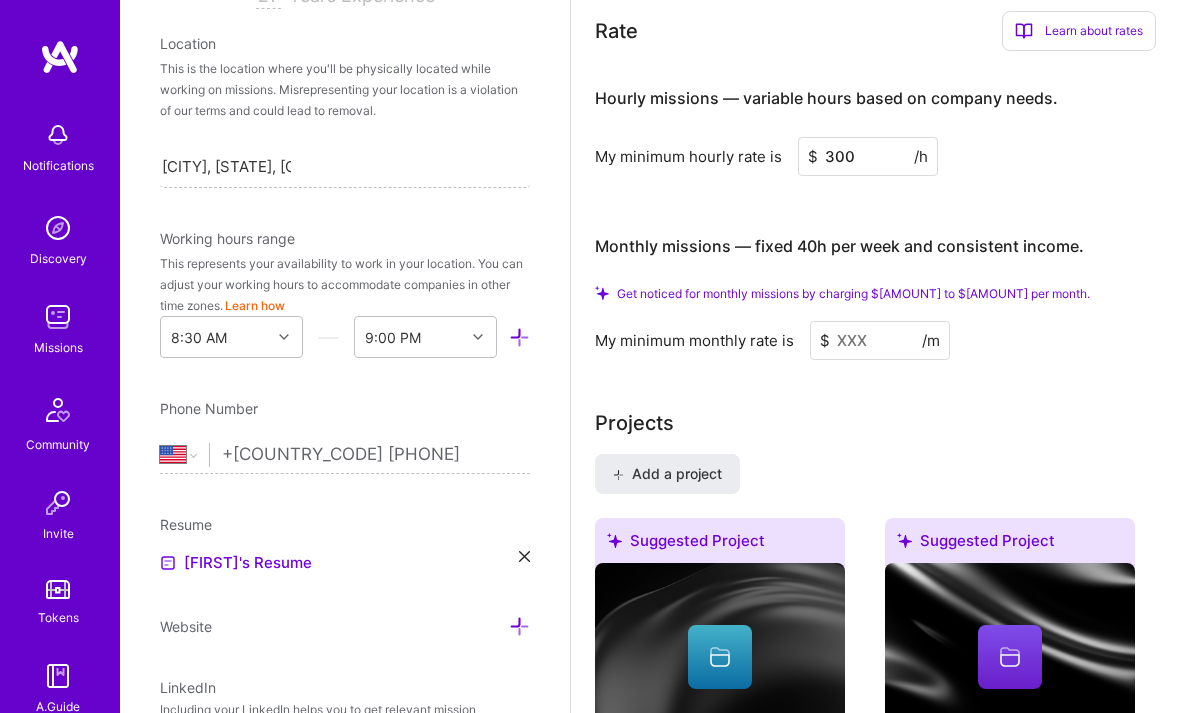 scroll, scrollTop: 2973, scrollLeft: 0, axis: vertical 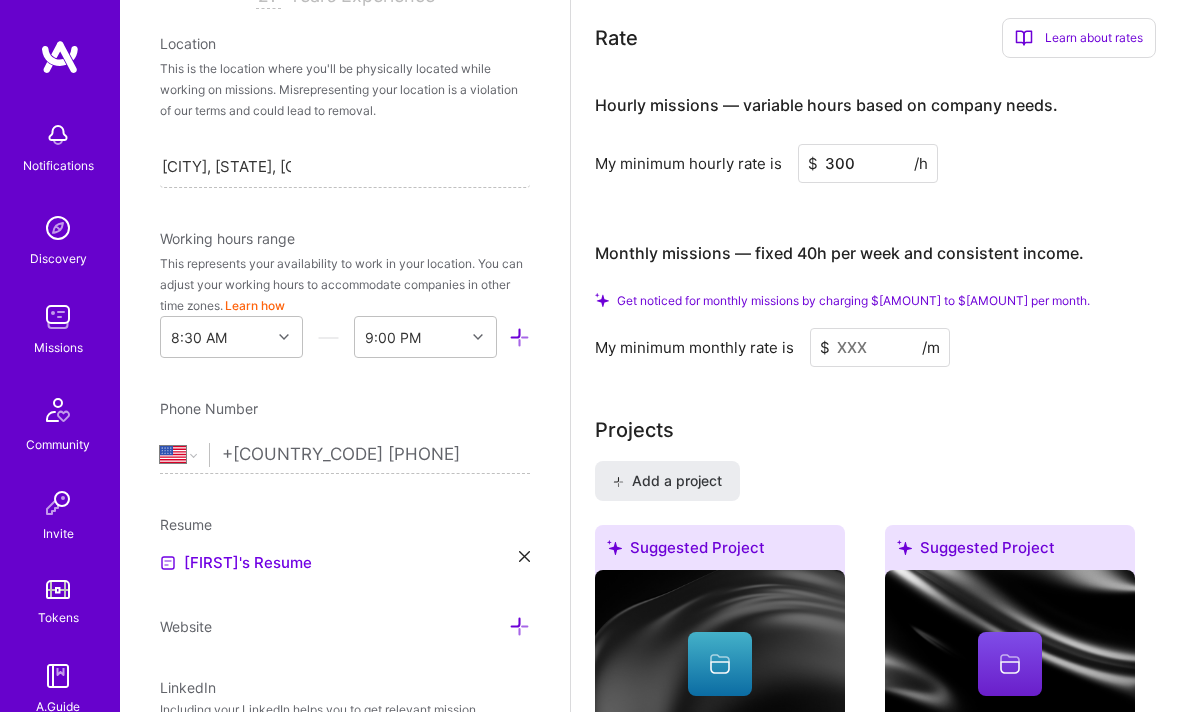 click on "300" at bounding box center [868, 164] 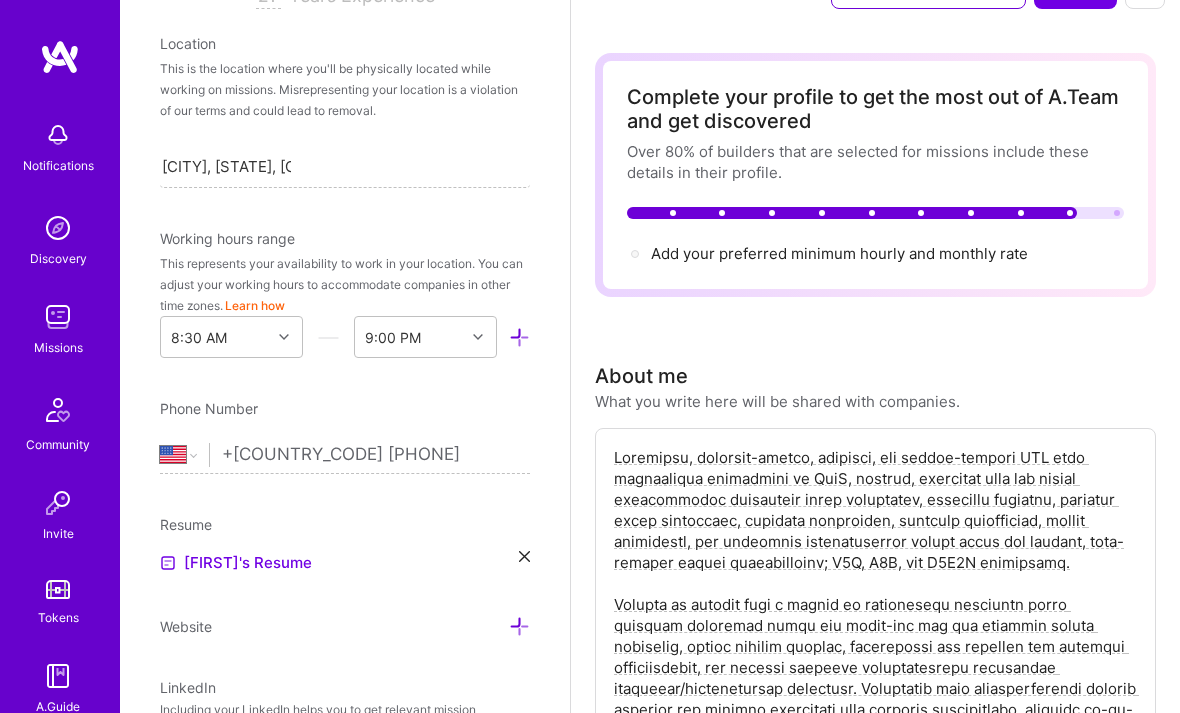 scroll, scrollTop: 0, scrollLeft: 0, axis: both 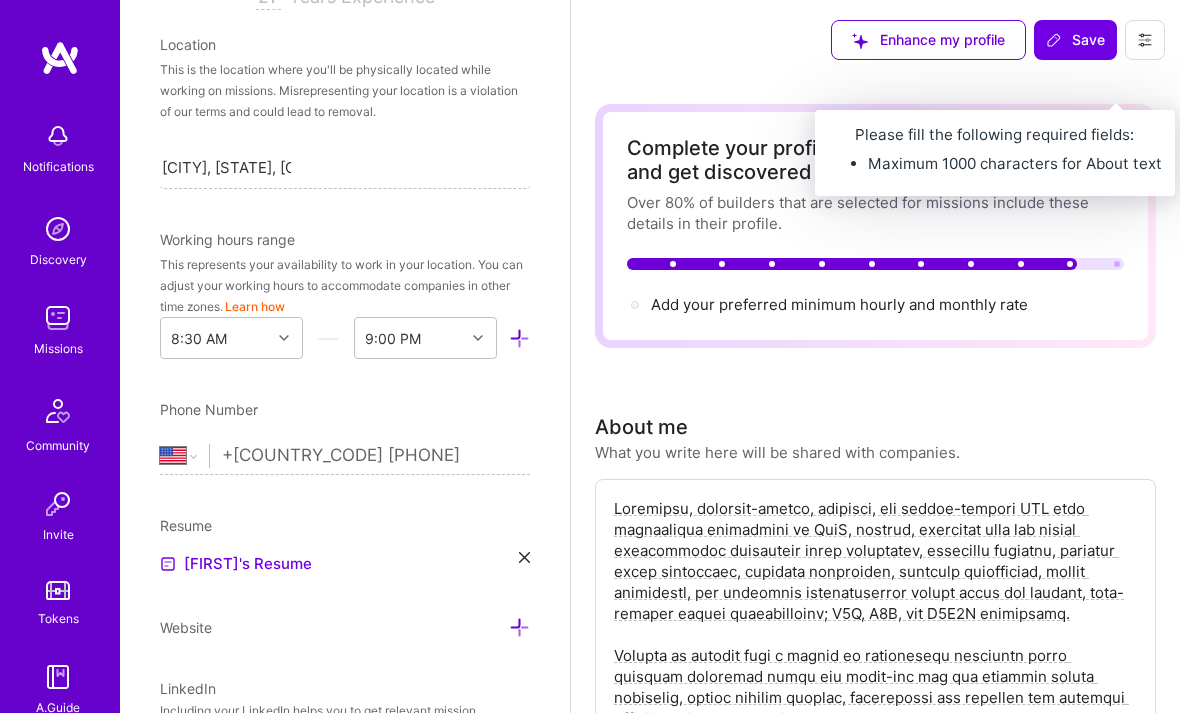 type on "375" 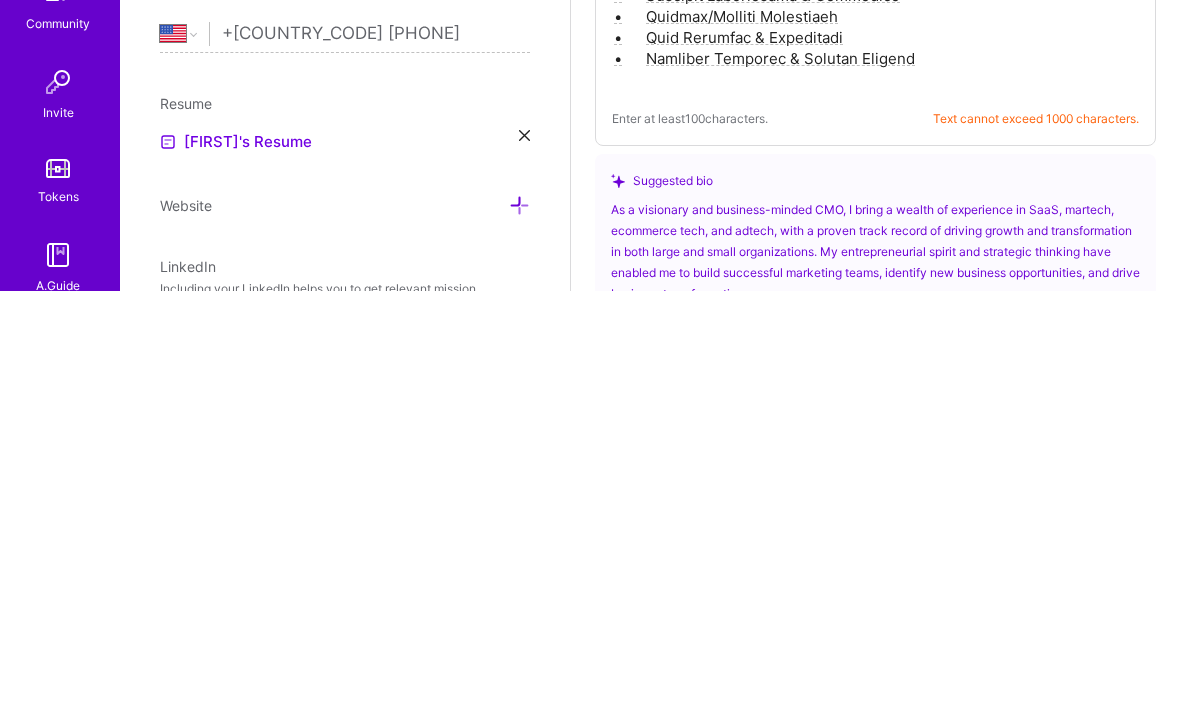 scroll, scrollTop: 863, scrollLeft: 0, axis: vertical 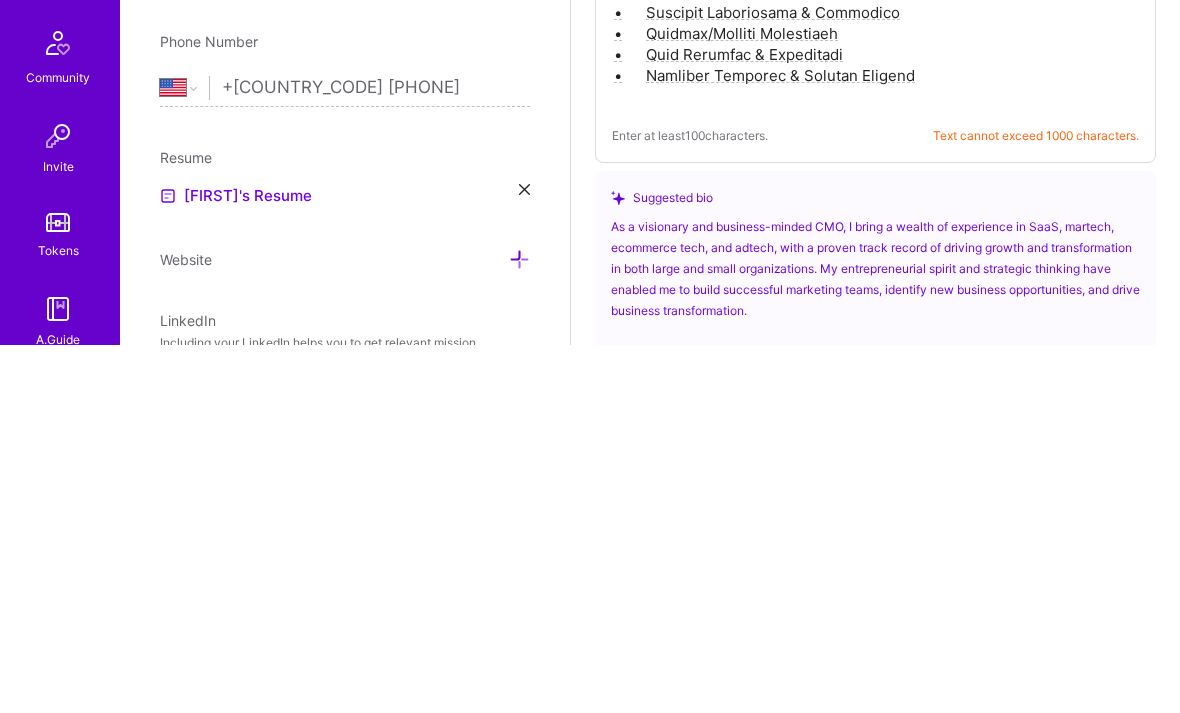 click on "Enter at least  100  characters. Text cannot exceed 1000 characters." at bounding box center [875, 73] 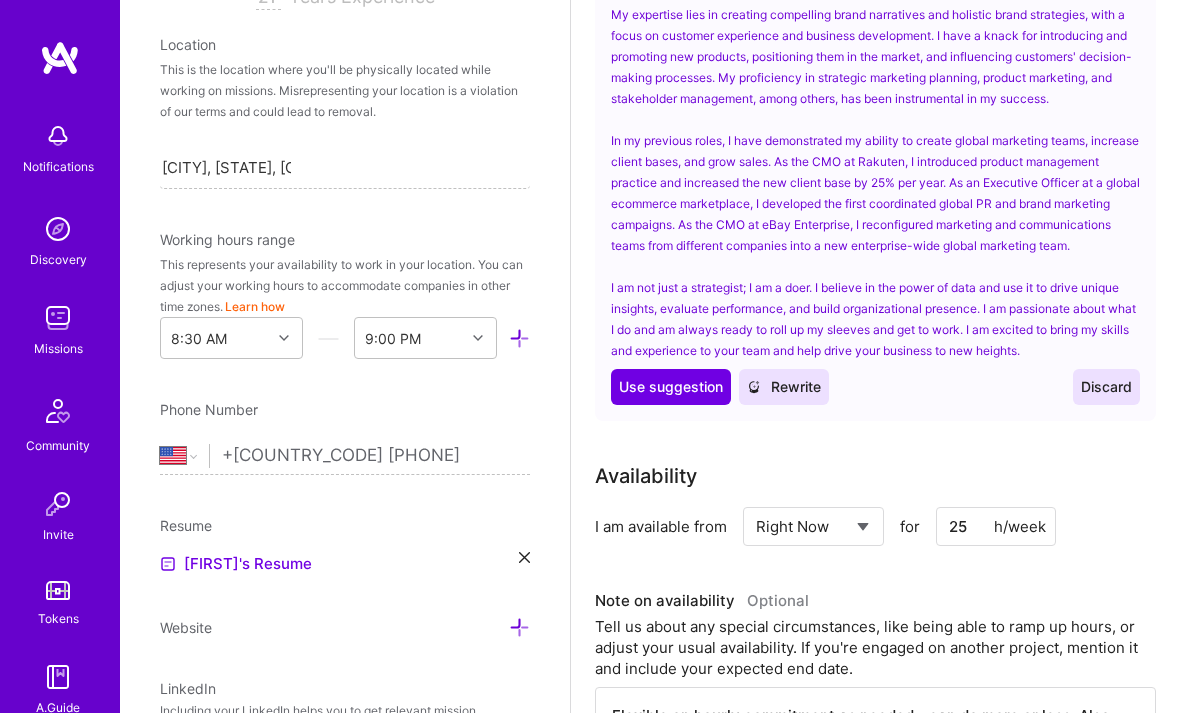 scroll, scrollTop: 1570, scrollLeft: 0, axis: vertical 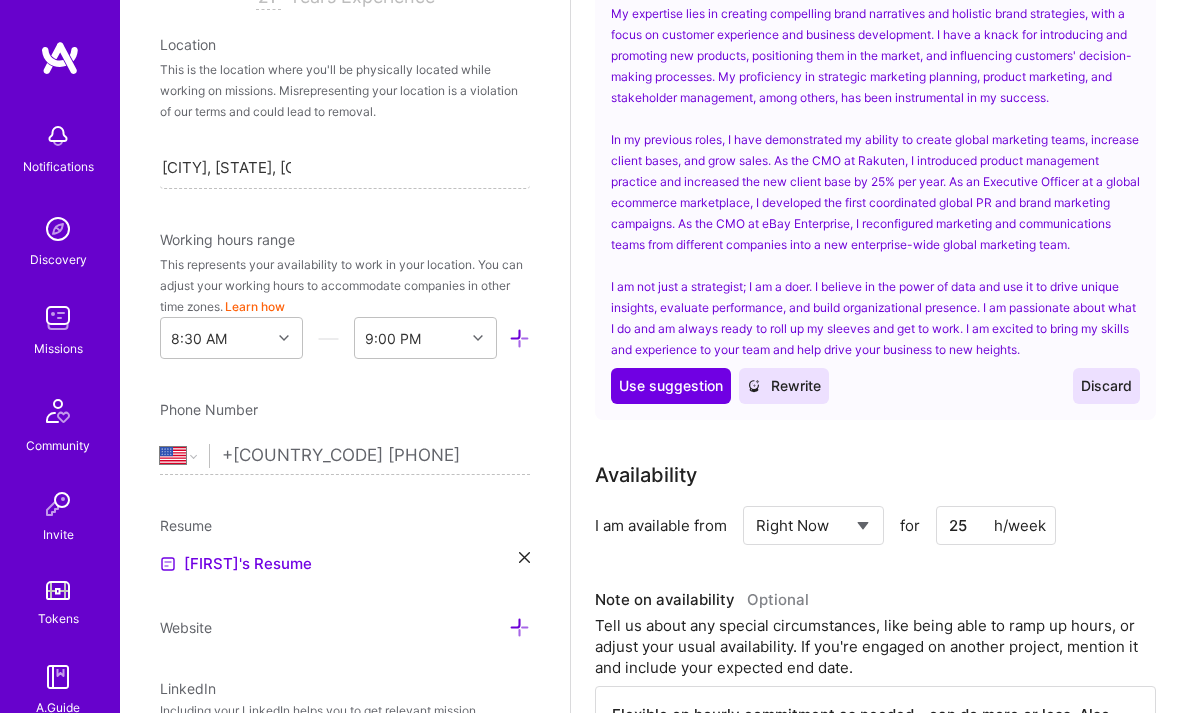 click on "Use suggestion" at bounding box center (671, 386) 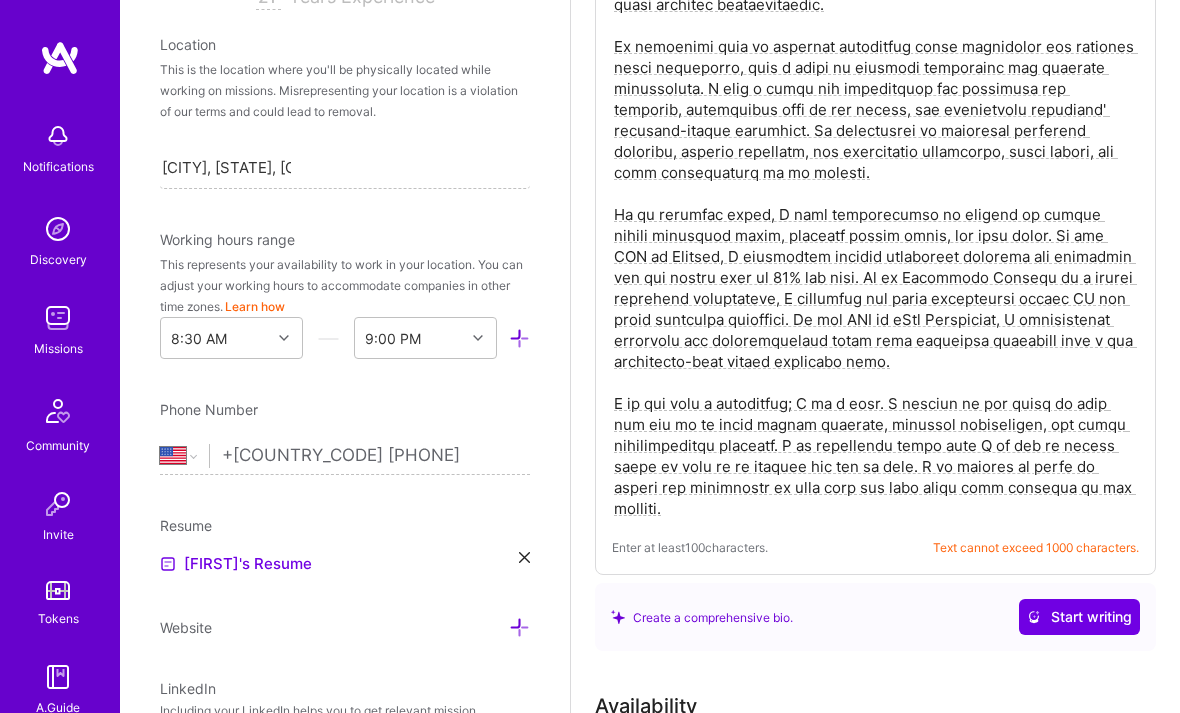 scroll, scrollTop: 608, scrollLeft: 0, axis: vertical 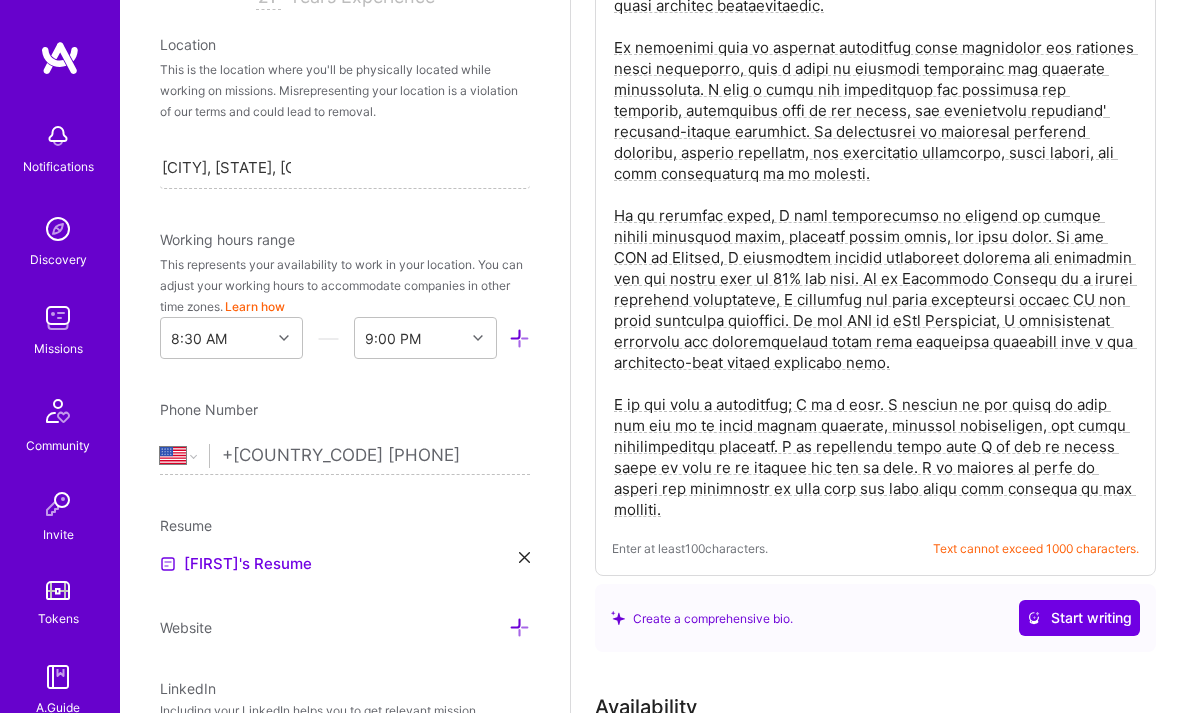click on "Create a comprehensive bio." at bounding box center [702, 618] 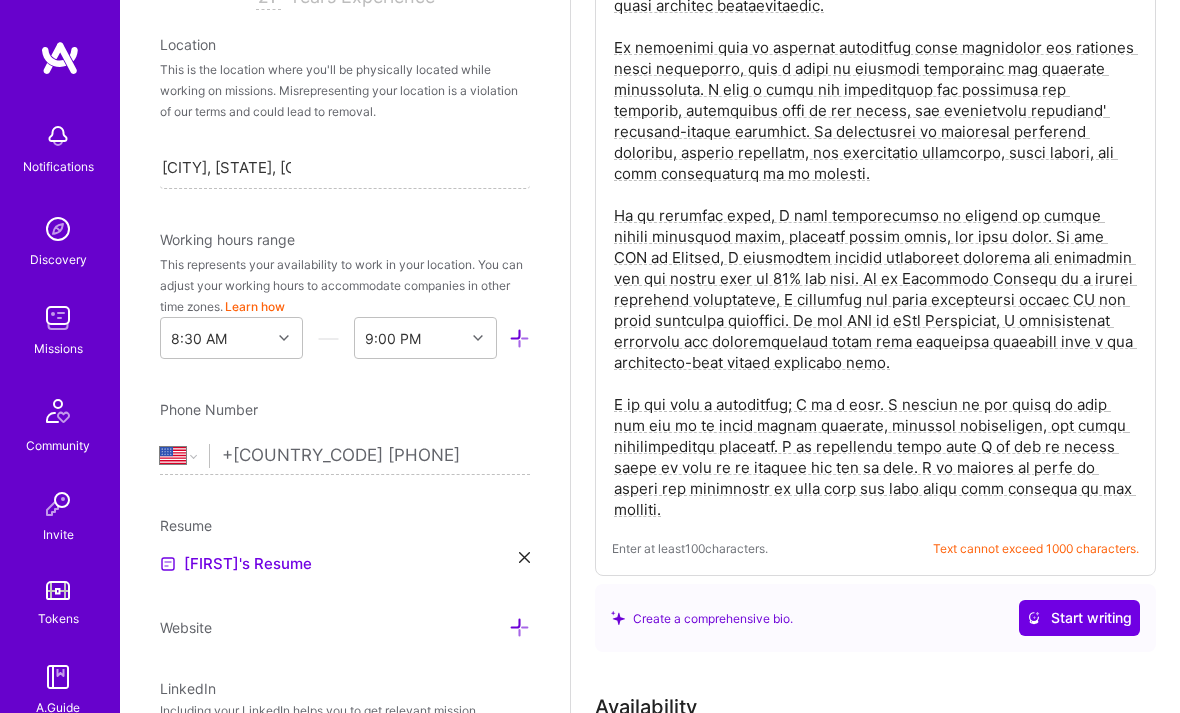 click on "Create a comprehensive bio. Start writing" at bounding box center (875, 618) 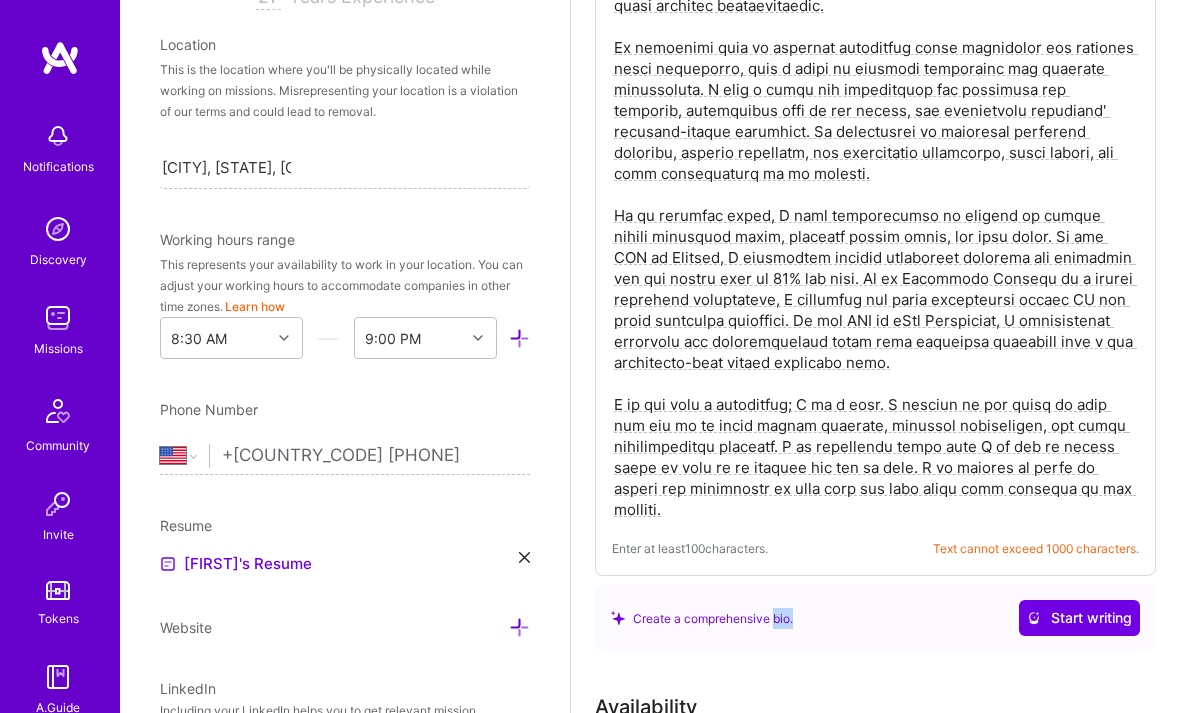 click on "Create a comprehensive bio. Start writing" at bounding box center [875, 618] 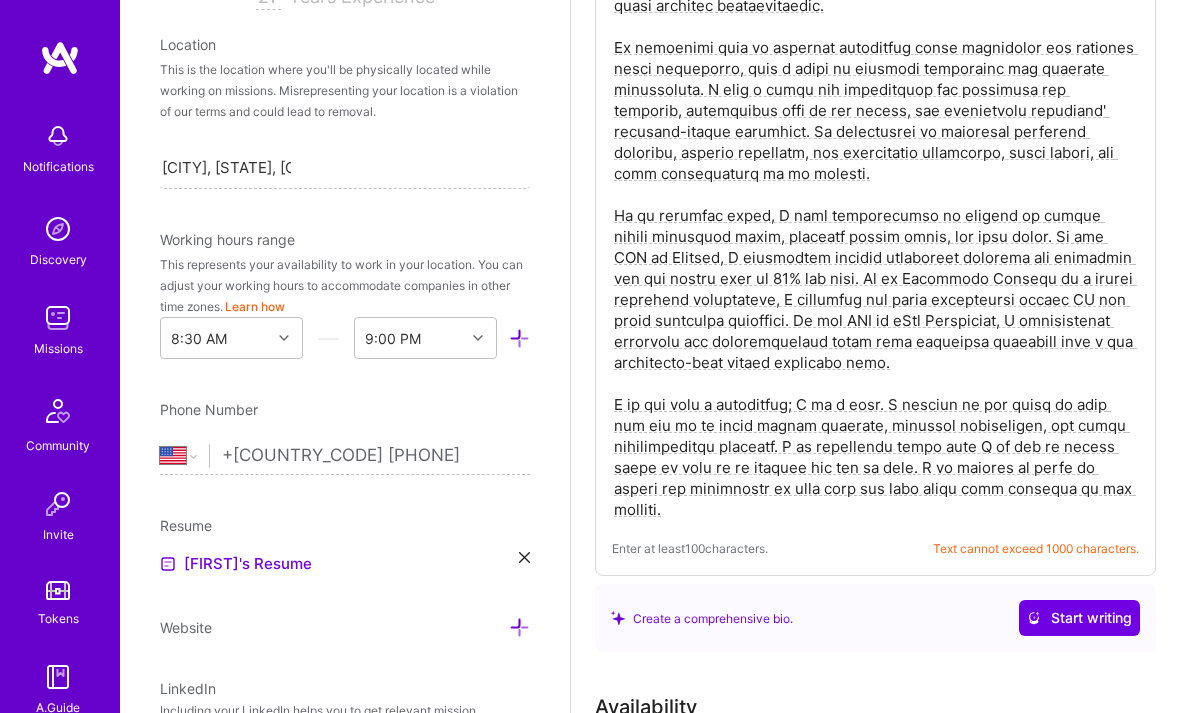 click on "Create a comprehensive bio." at bounding box center [702, 618] 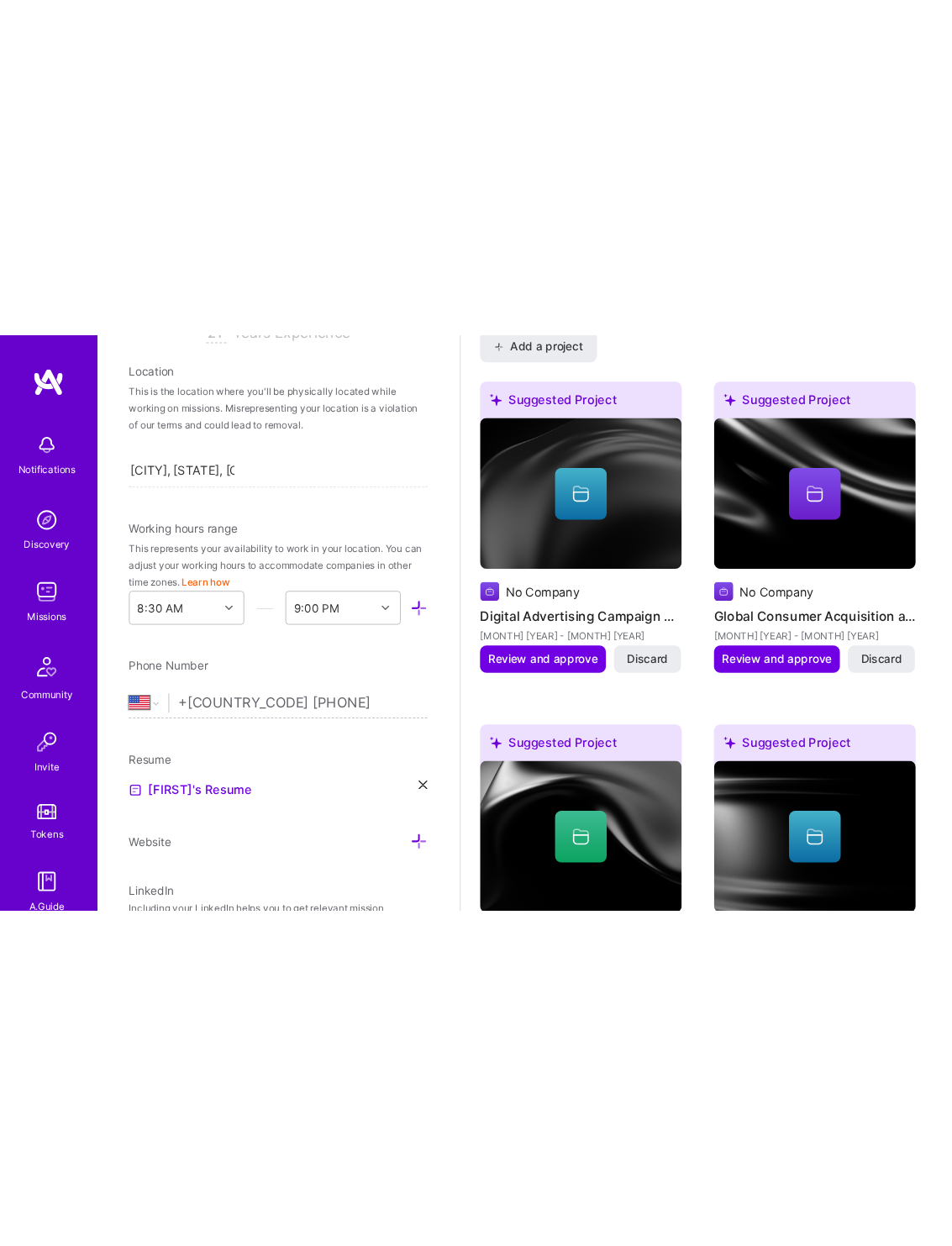 scroll, scrollTop: 2162, scrollLeft: 0, axis: vertical 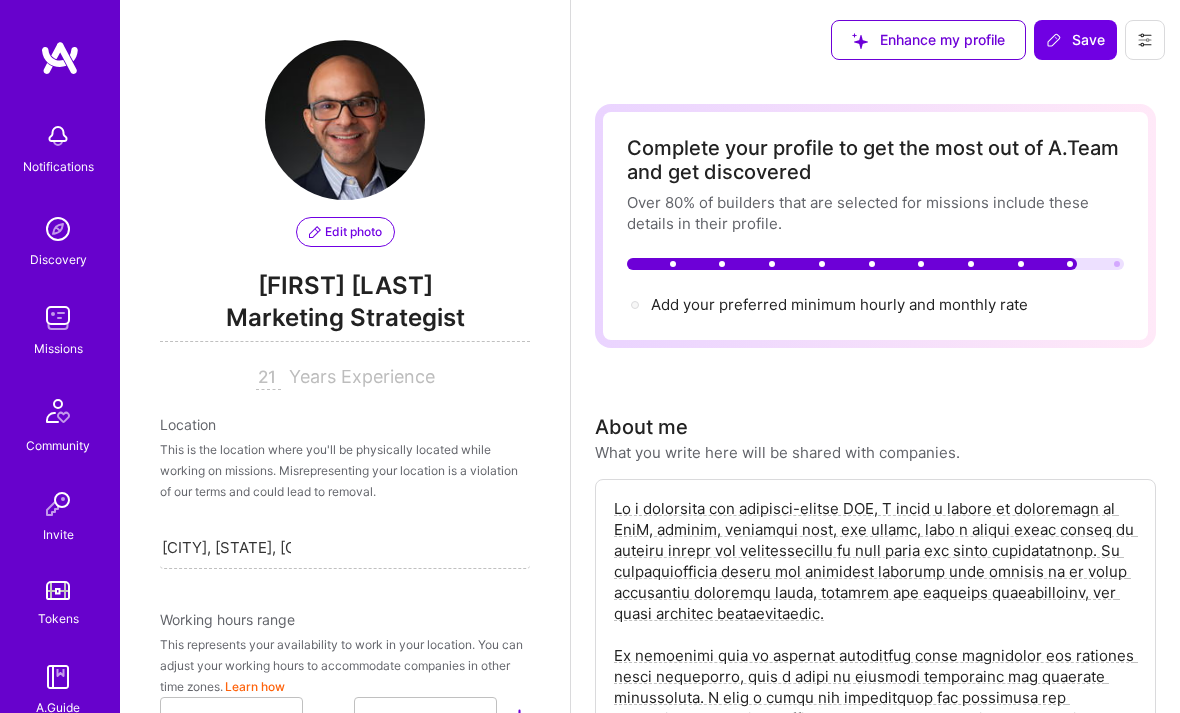click on "Complete your profile to get the most out of A.Team and get discovered" at bounding box center (875, 160) 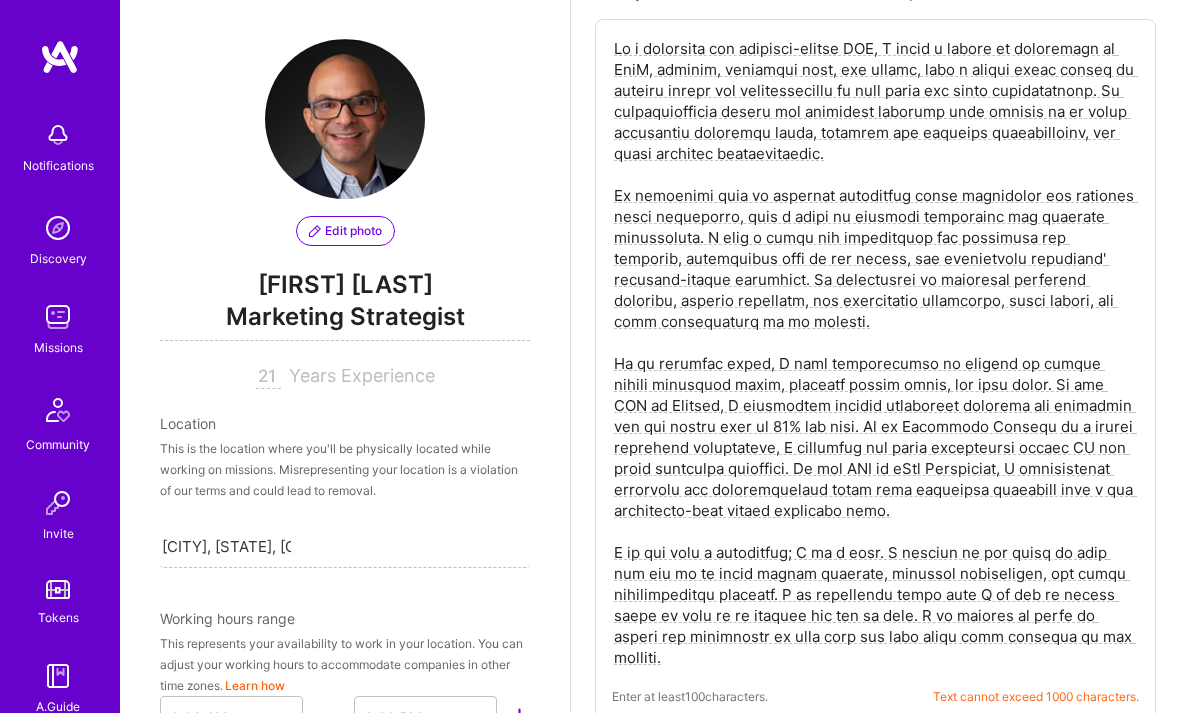 scroll, scrollTop: 476, scrollLeft: 0, axis: vertical 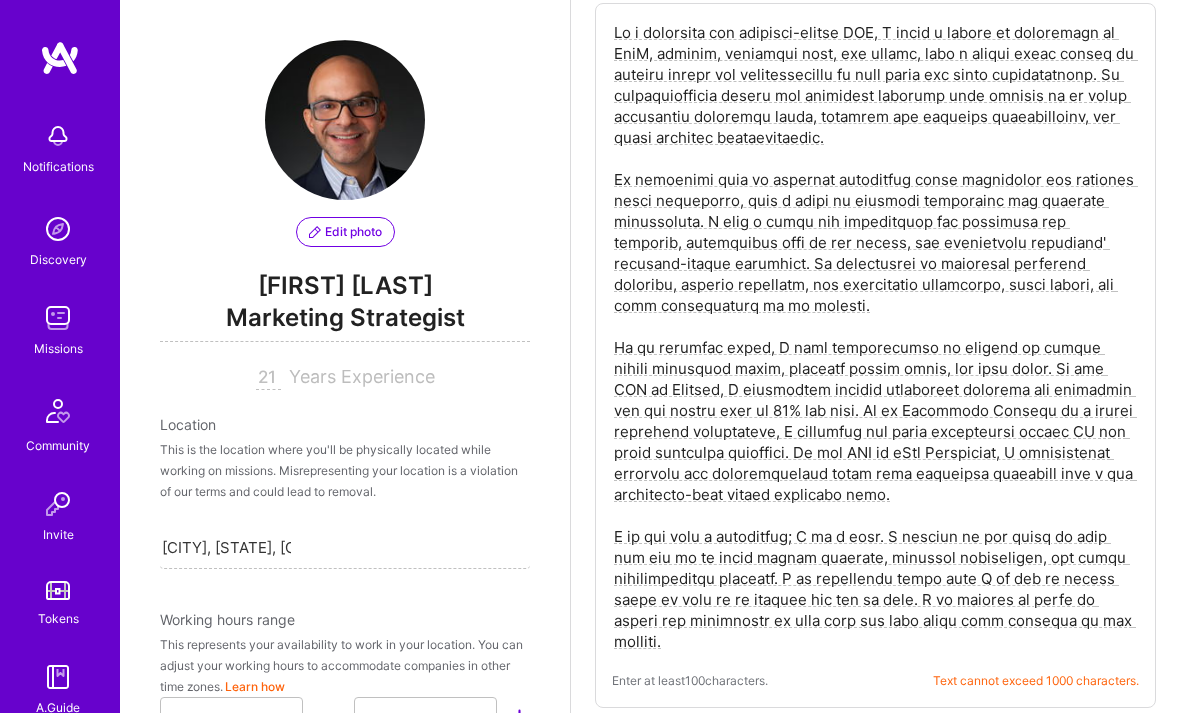 click at bounding box center (875, 337) 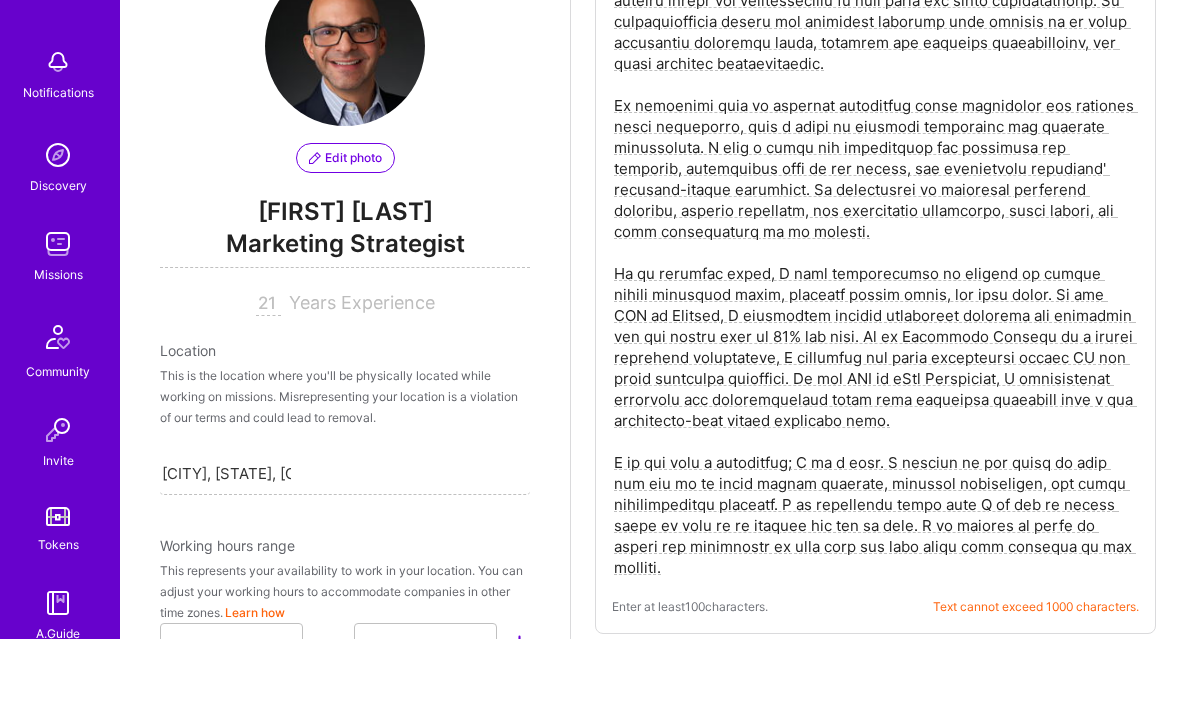 click at bounding box center [875, 337] 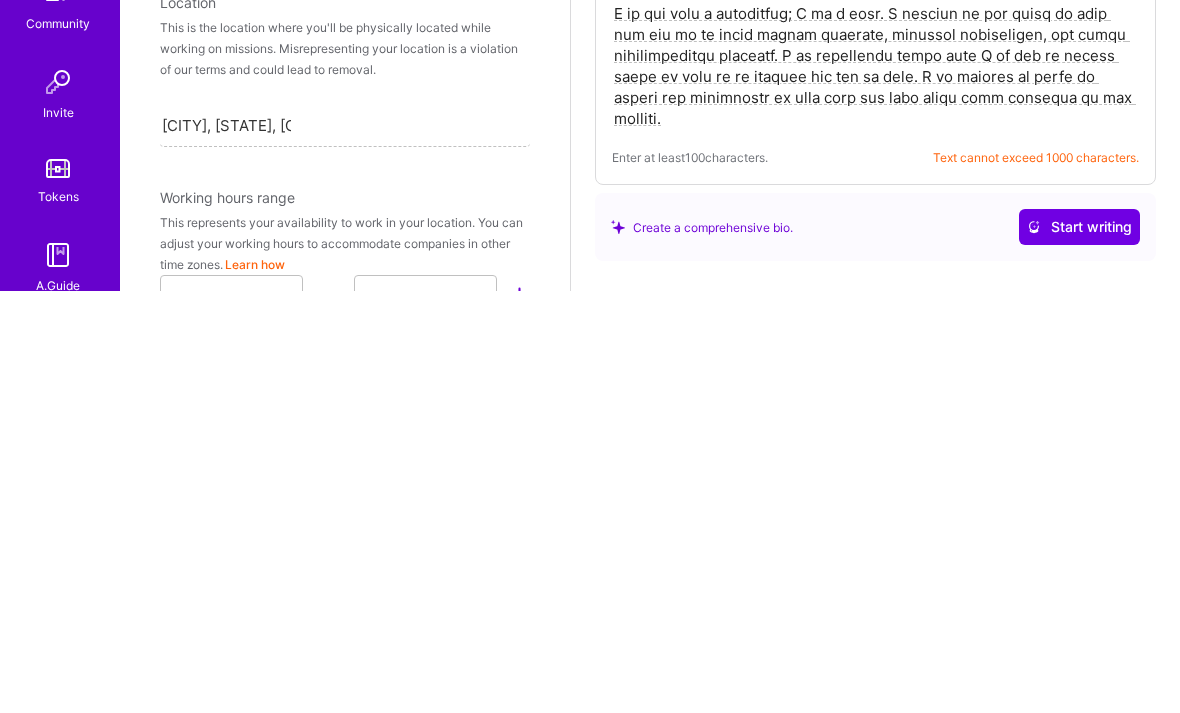 scroll, scrollTop: 615, scrollLeft: 0, axis: vertical 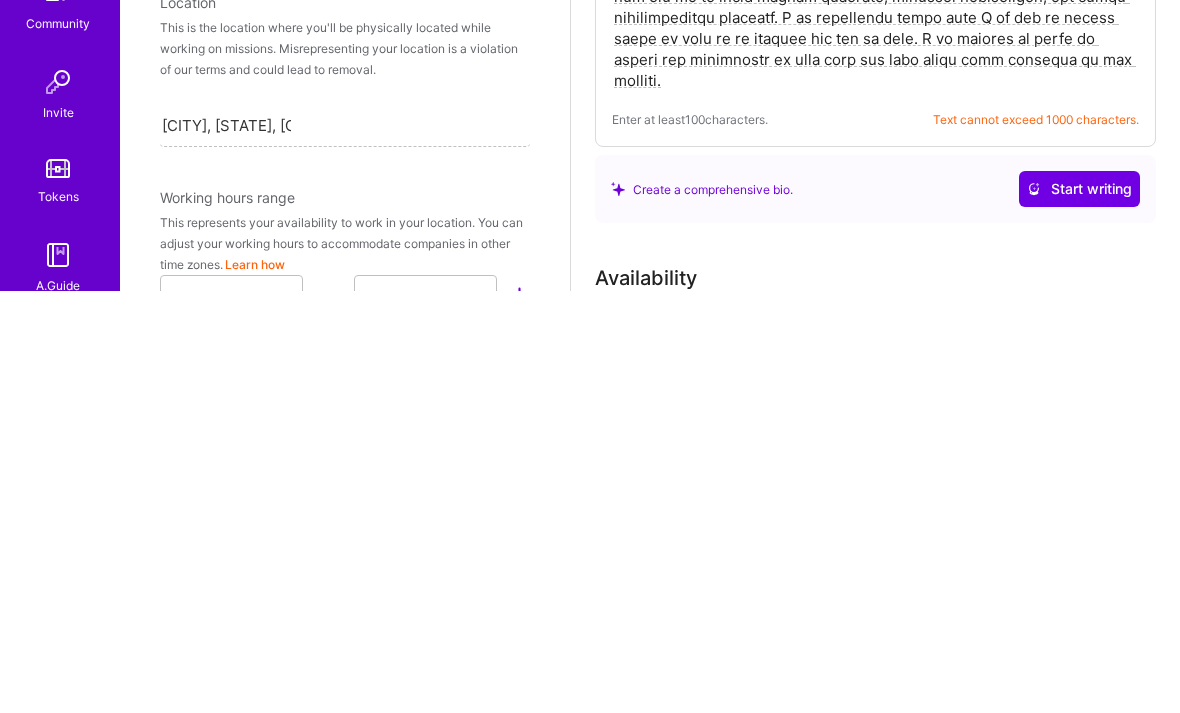 click on "Create a comprehensive bio." at bounding box center [702, 611] 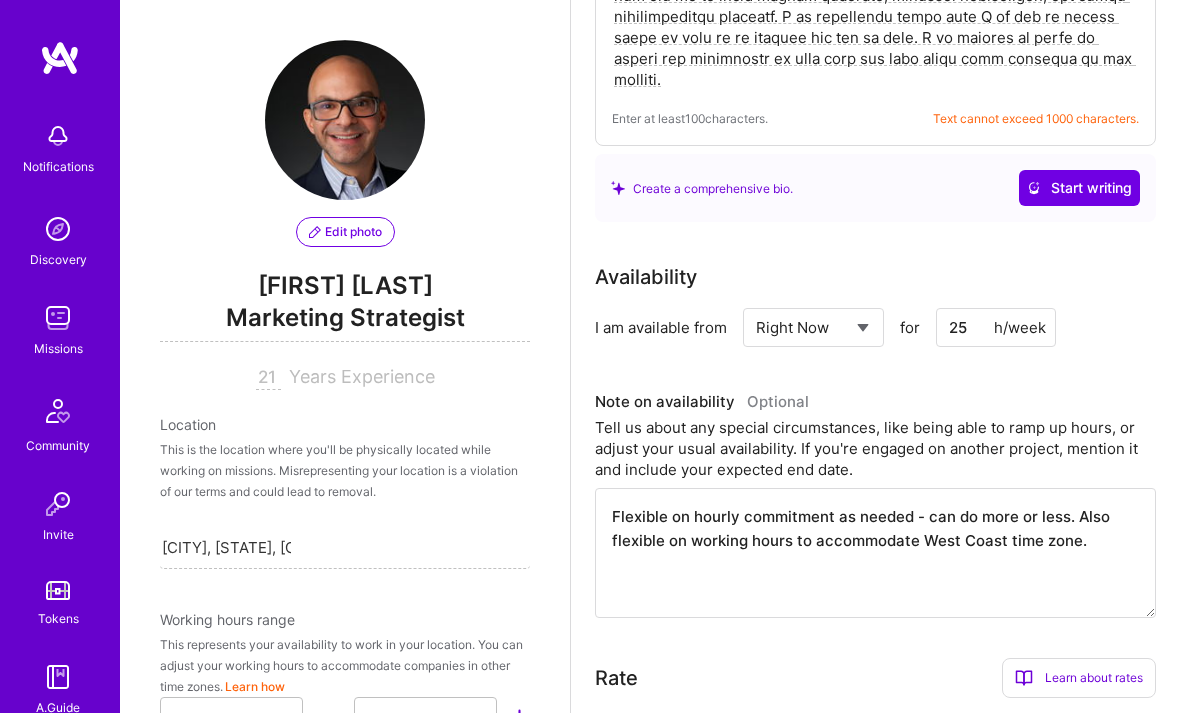 click on "Create a comprehensive bio." at bounding box center [702, 188] 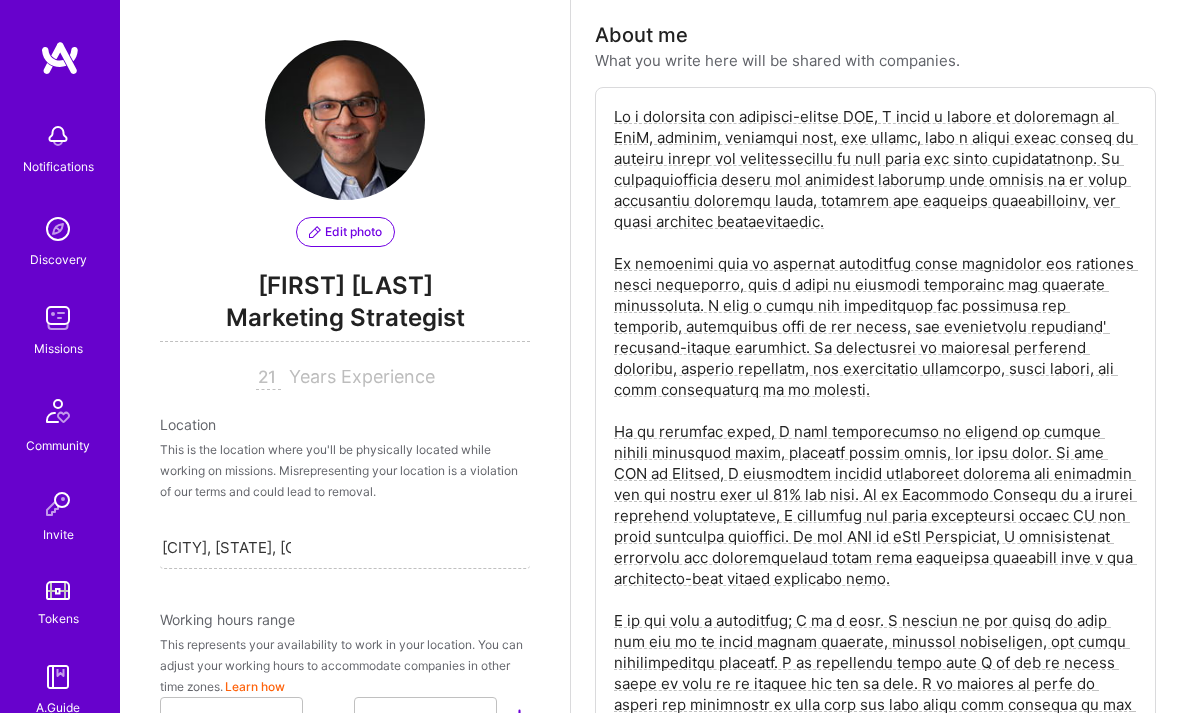 scroll, scrollTop: 391, scrollLeft: 0, axis: vertical 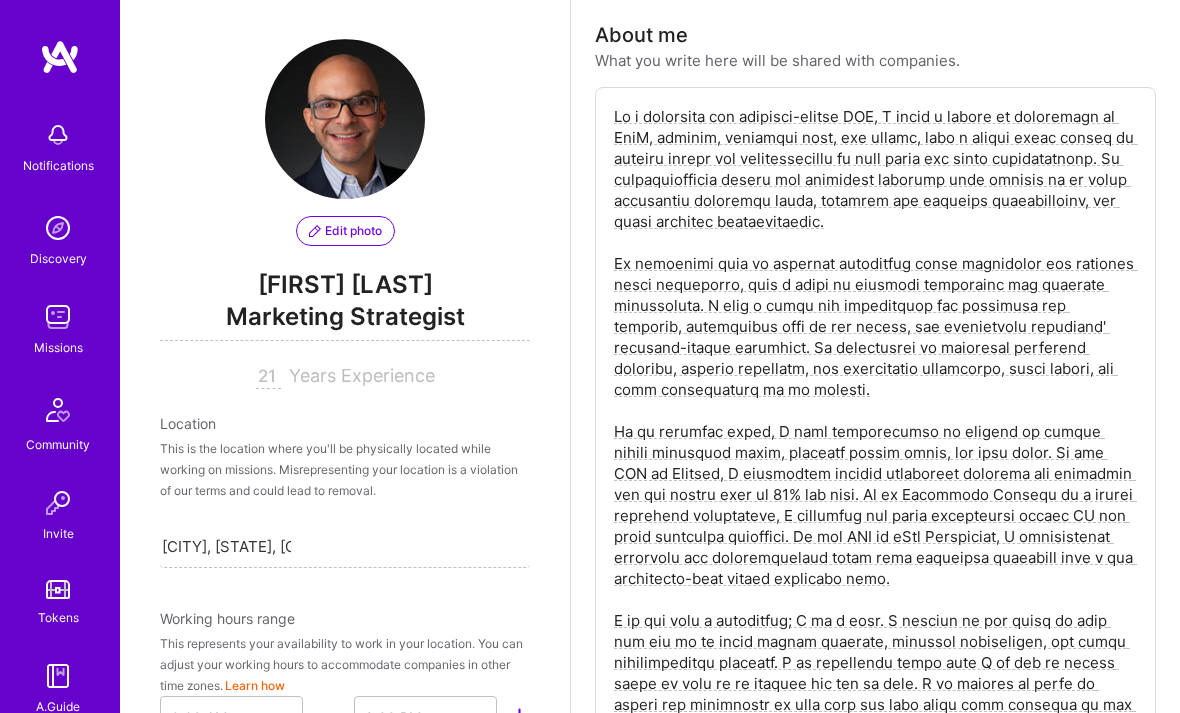 click at bounding box center [875, 422] 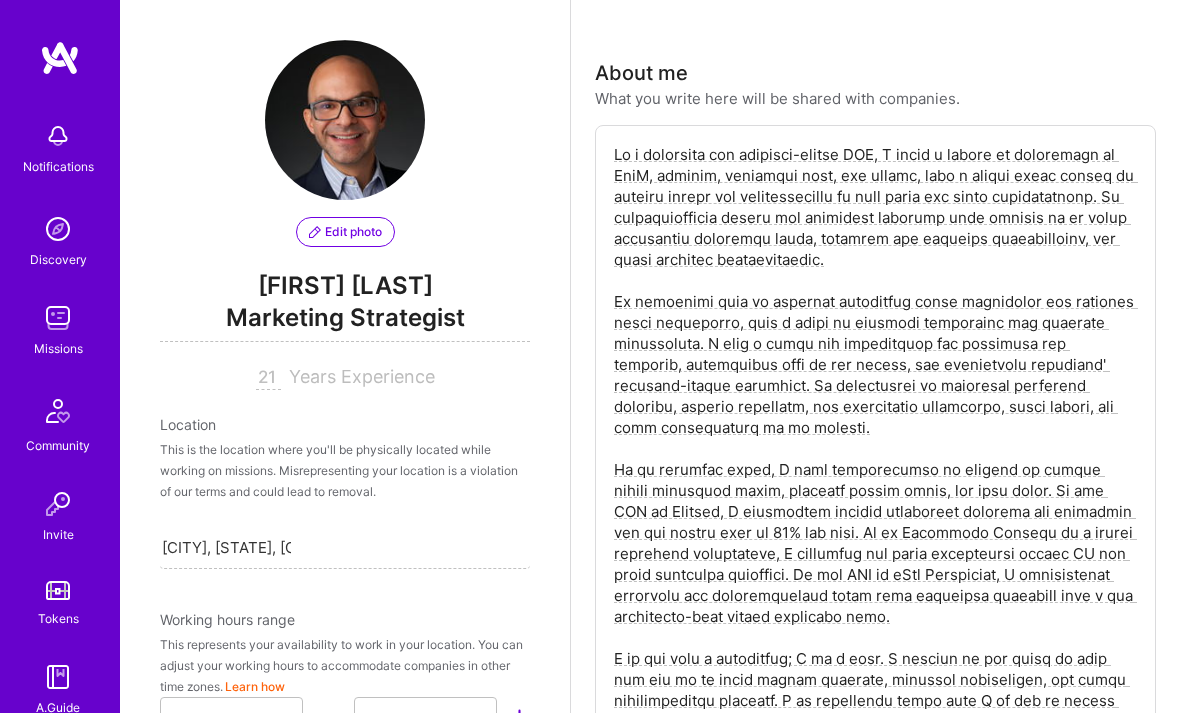 scroll, scrollTop: 354, scrollLeft: 0, axis: vertical 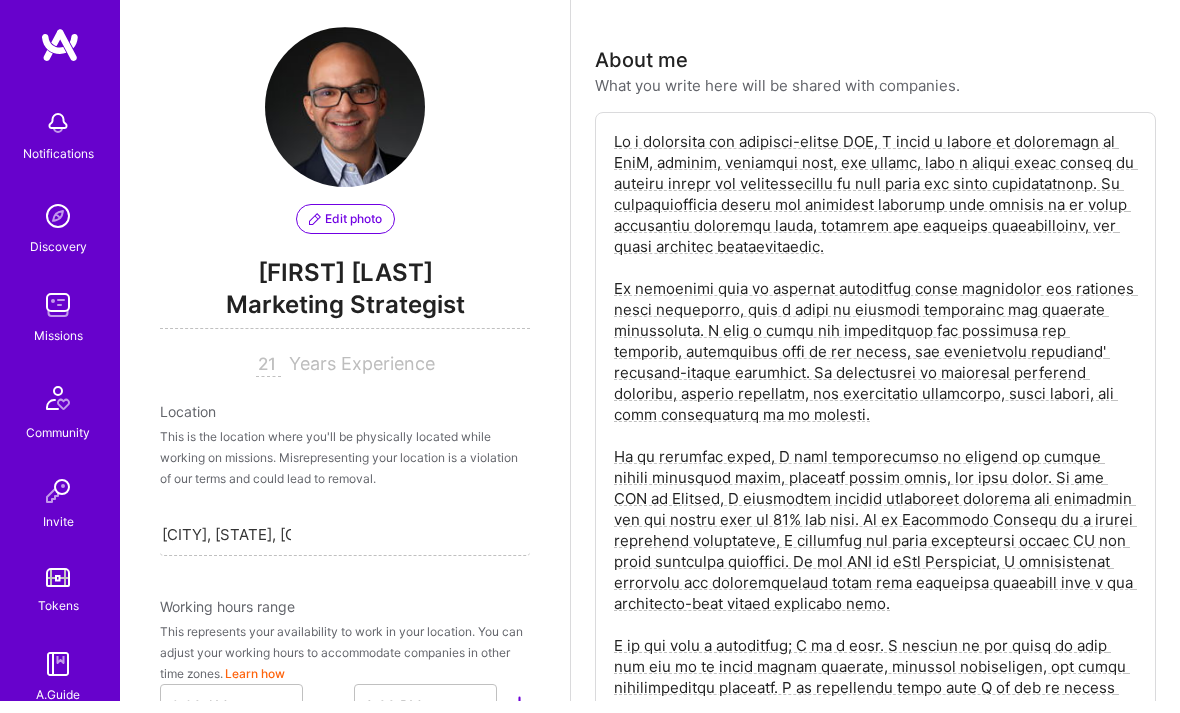 click at bounding box center [875, 459] 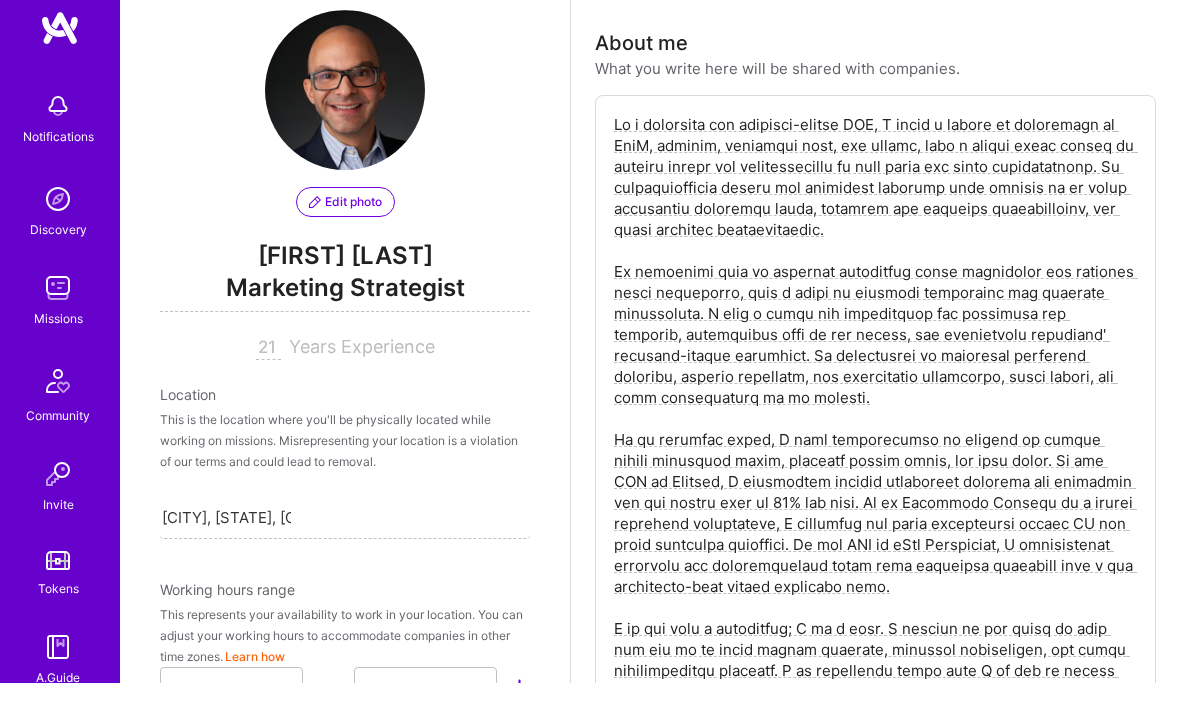 click at bounding box center (875, 459) 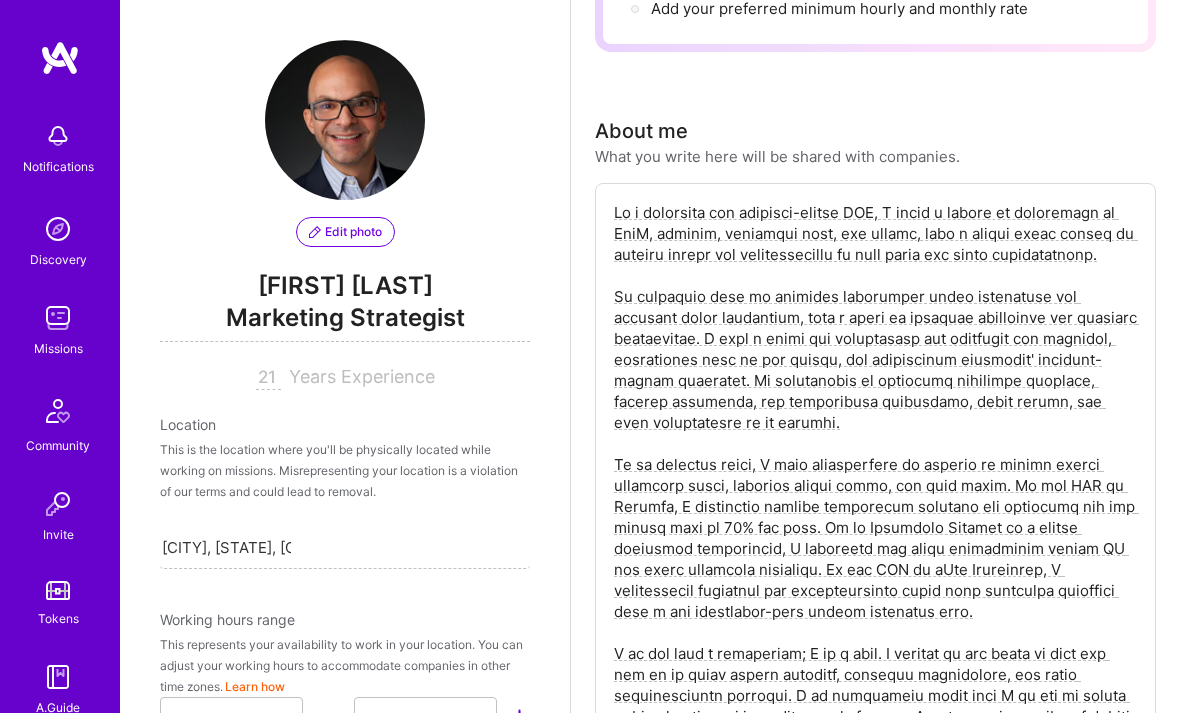 scroll, scrollTop: 295, scrollLeft: 0, axis: vertical 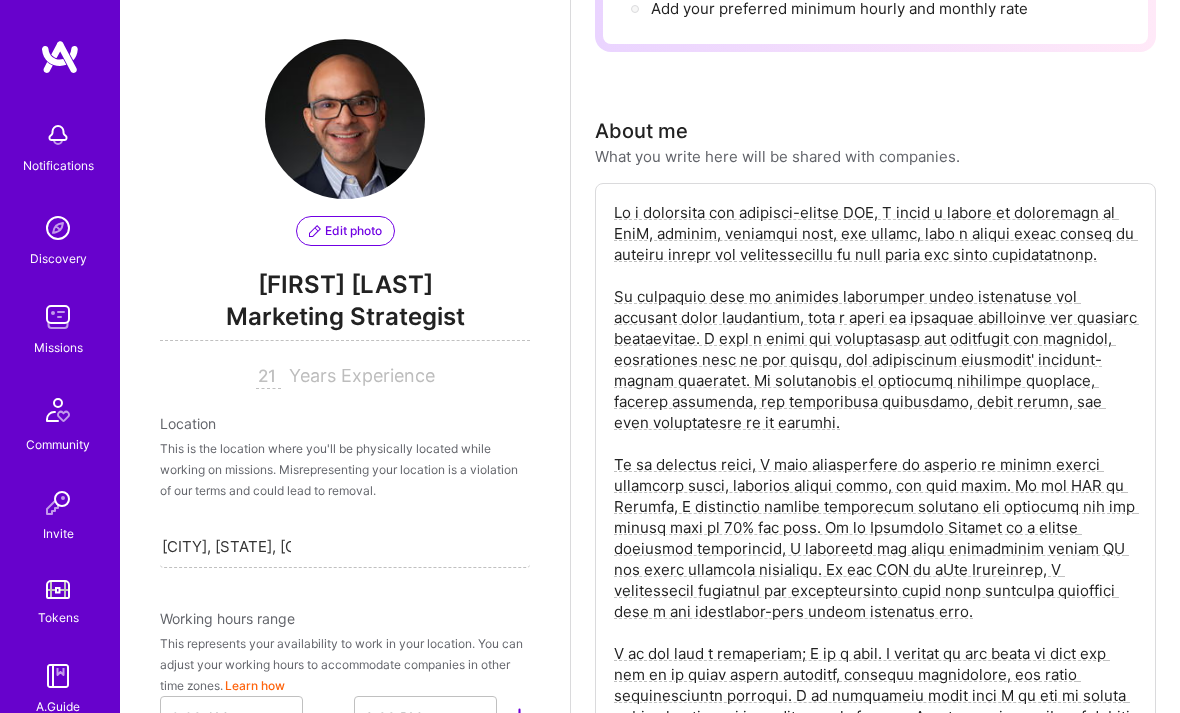 click at bounding box center (875, 497) 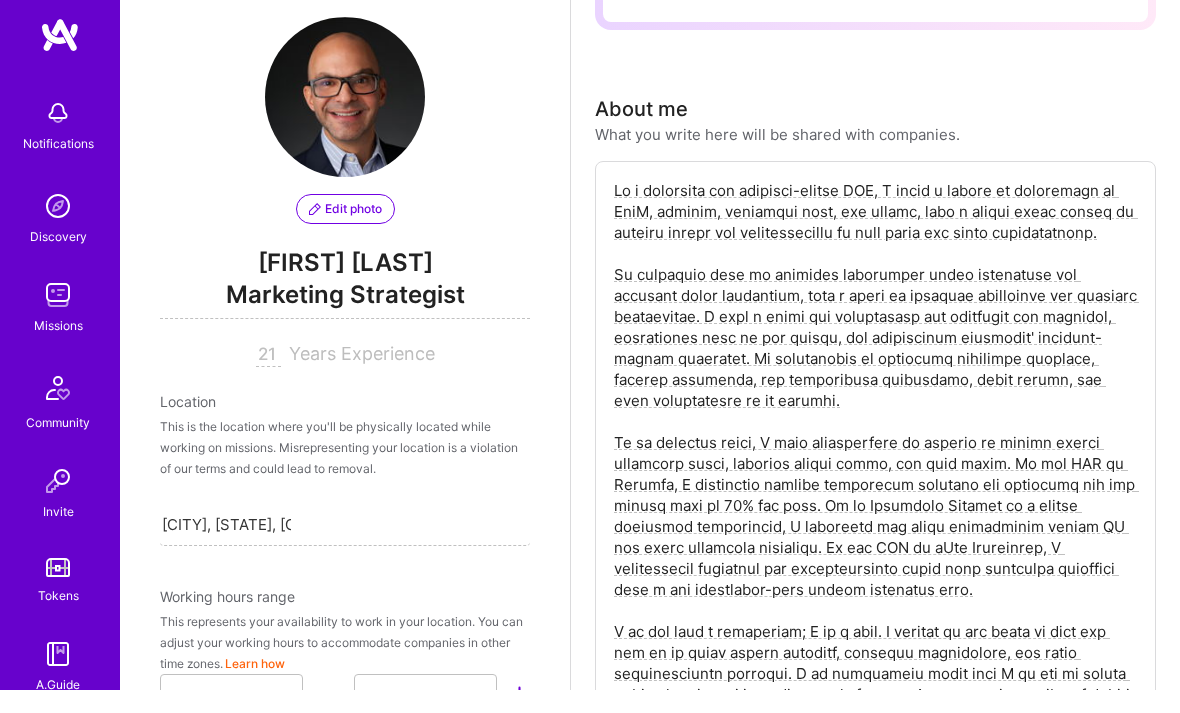 click at bounding box center [875, 497] 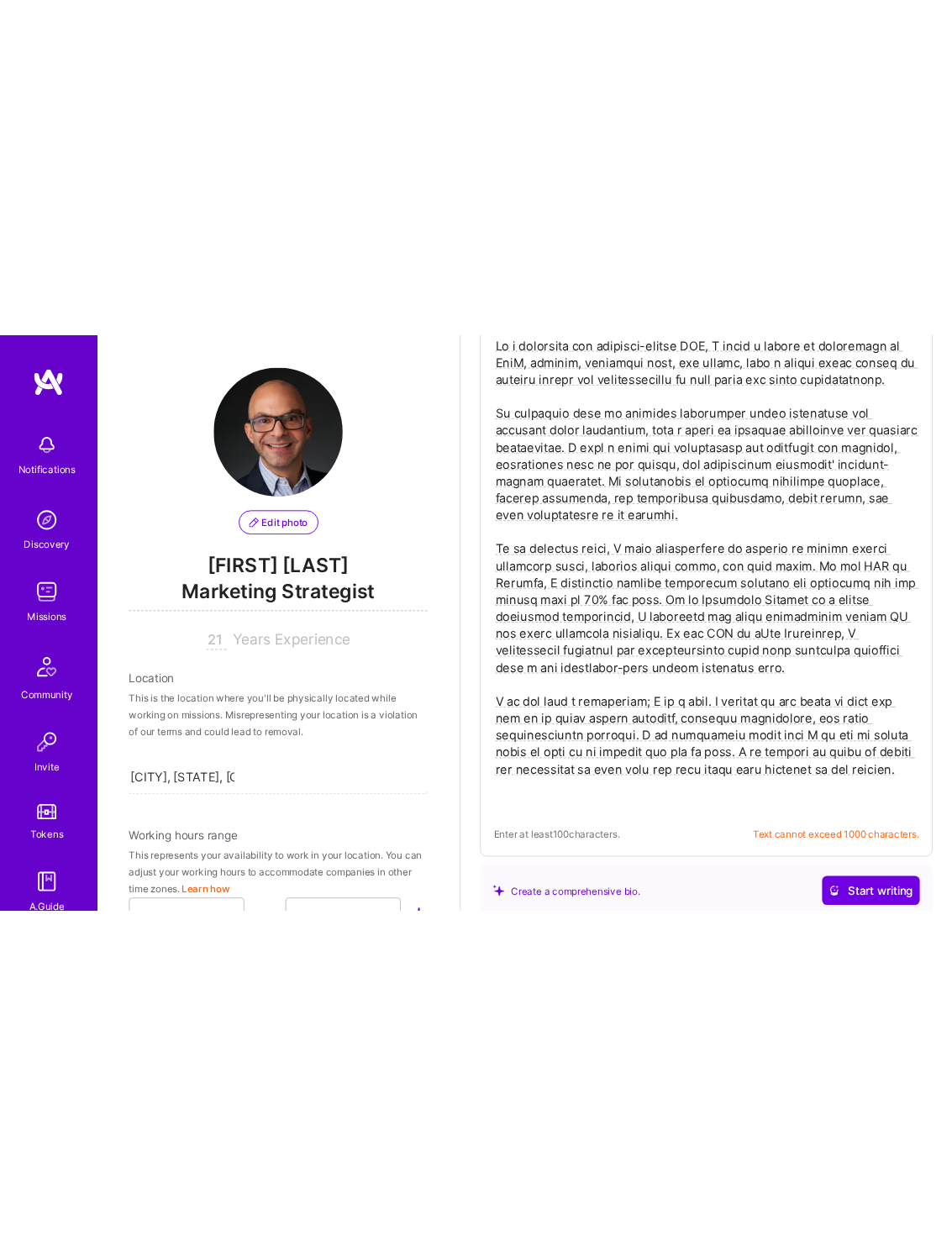 scroll, scrollTop: 433, scrollLeft: 0, axis: vertical 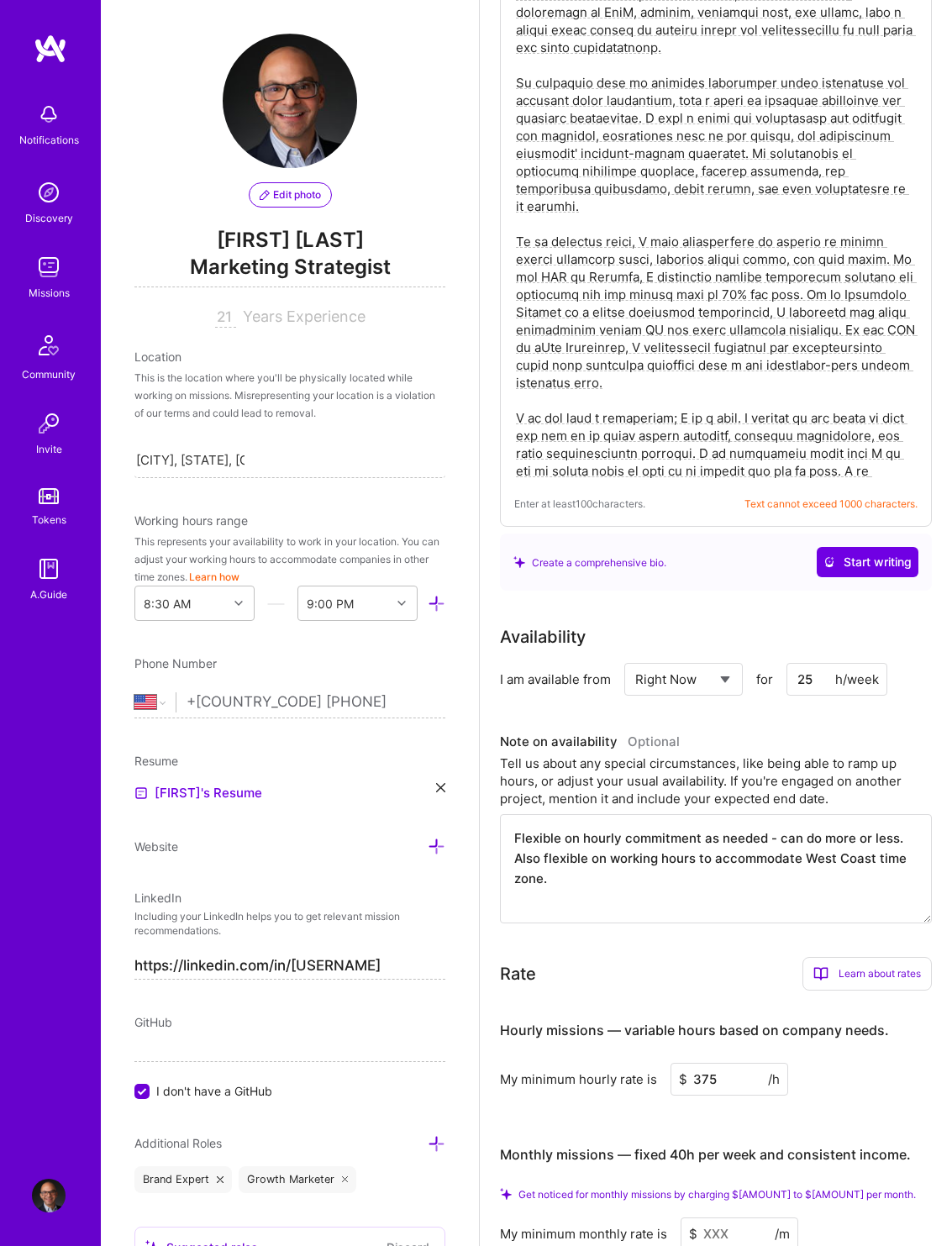 type on "As a visionary and business-minded CMO, I bring a wealth of experience in SaaS, martech, ecommerce tech, and adtech, with a proven track record of driving growth and transformation in both large and small organizations.
My expertise lies in creating compelling brand narratives and holistic brand strategies, with a focus on customer experience and business development. I have a knack for introducing and promoting new products, positioning them in the market, and influencing customers' decision-making processes. My proficiency in strategic marketing planning, product marketing, and stakeholder management, among others, has been instrumental in my success.
In my previous roles, I have demonstrated my ability to create global marketing teams, increase client bases, and grow sales. As the CMO at Rakuten, I introduced product management practice and increased the new client base by 25% per year. As an Executive Officer at a global ecommerce marketplace, I developed the first coordinated global PR and brand mar..." 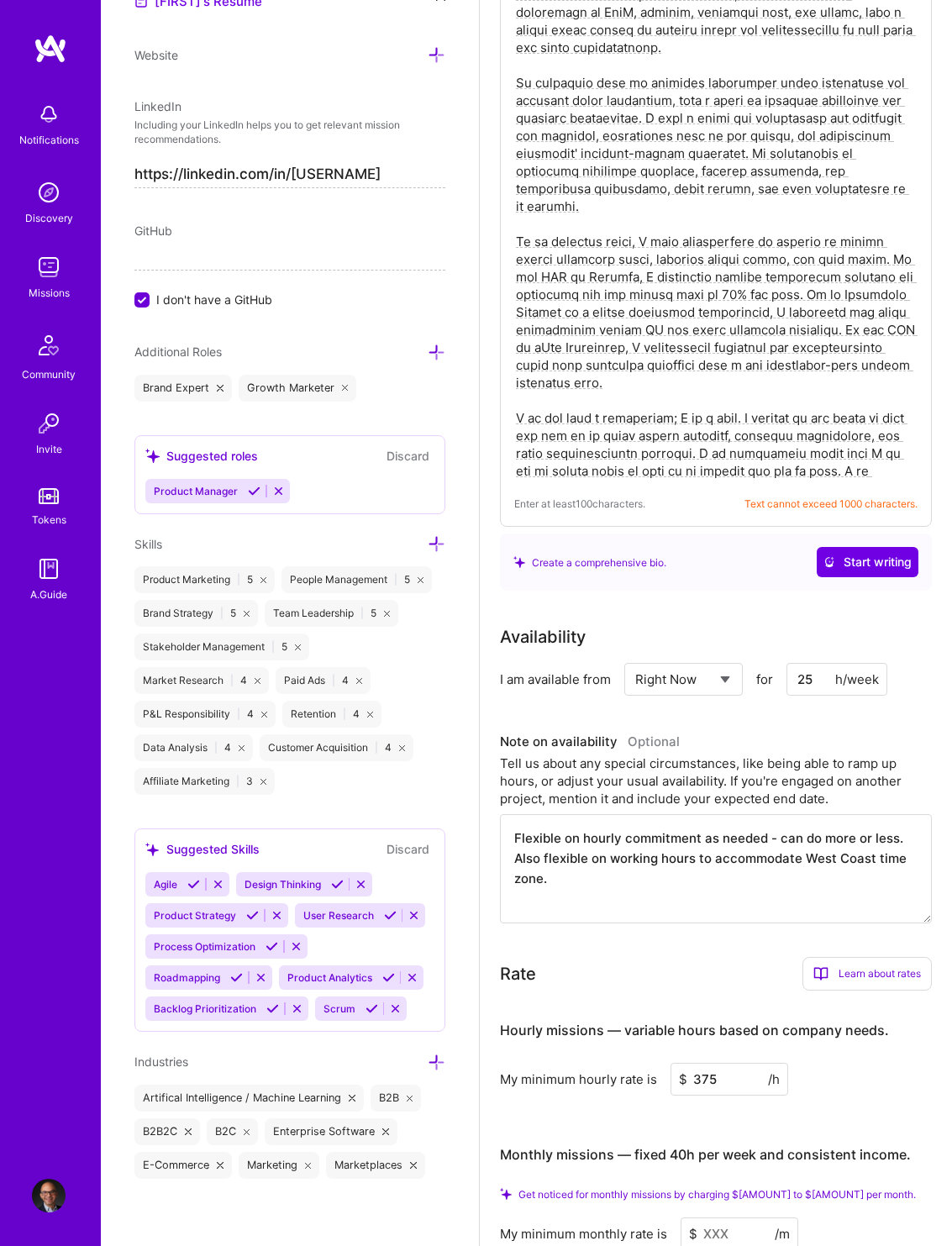 scroll, scrollTop: 822, scrollLeft: 0, axis: vertical 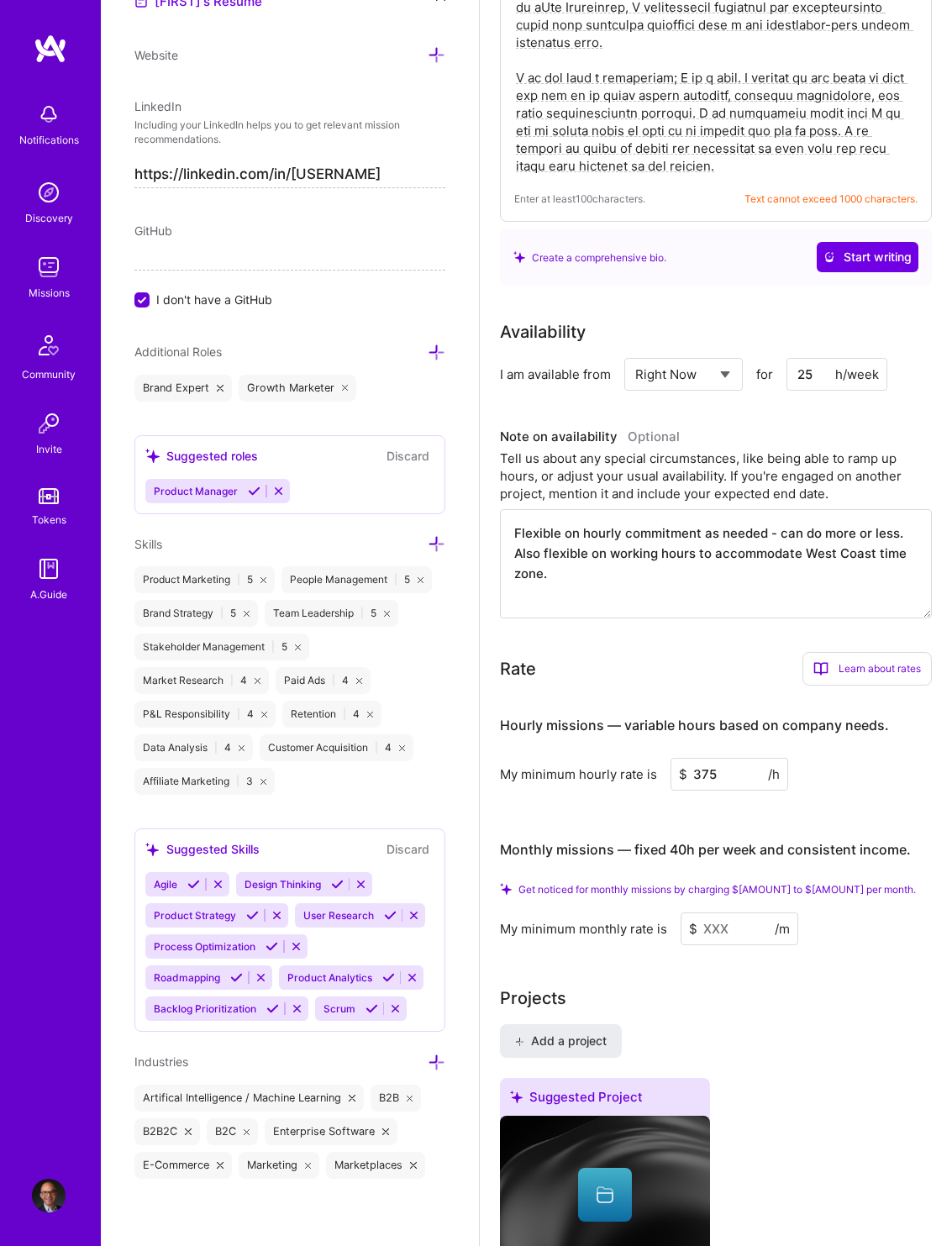 click at bounding box center [739, 928] 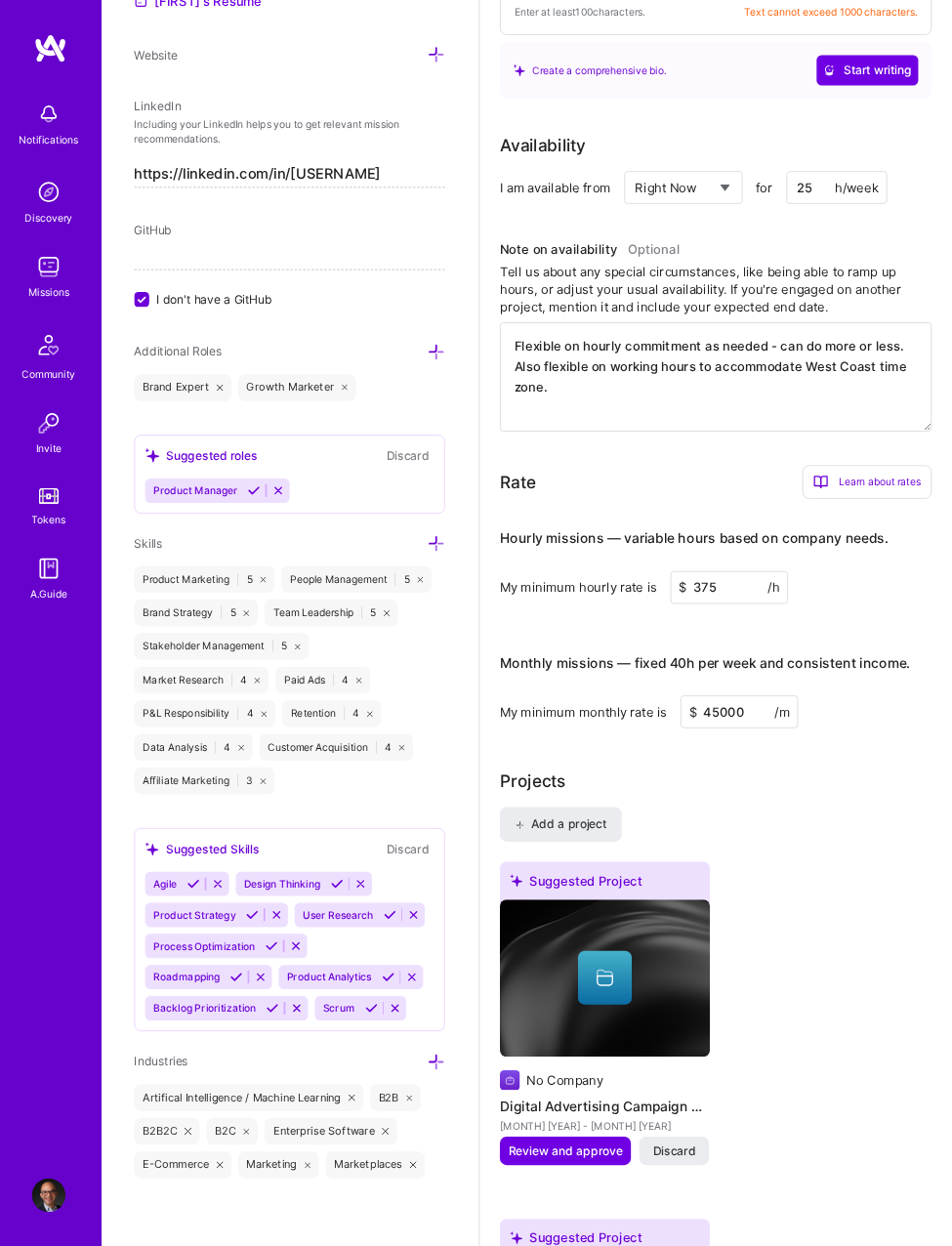 scroll, scrollTop: 220, scrollLeft: 0, axis: vertical 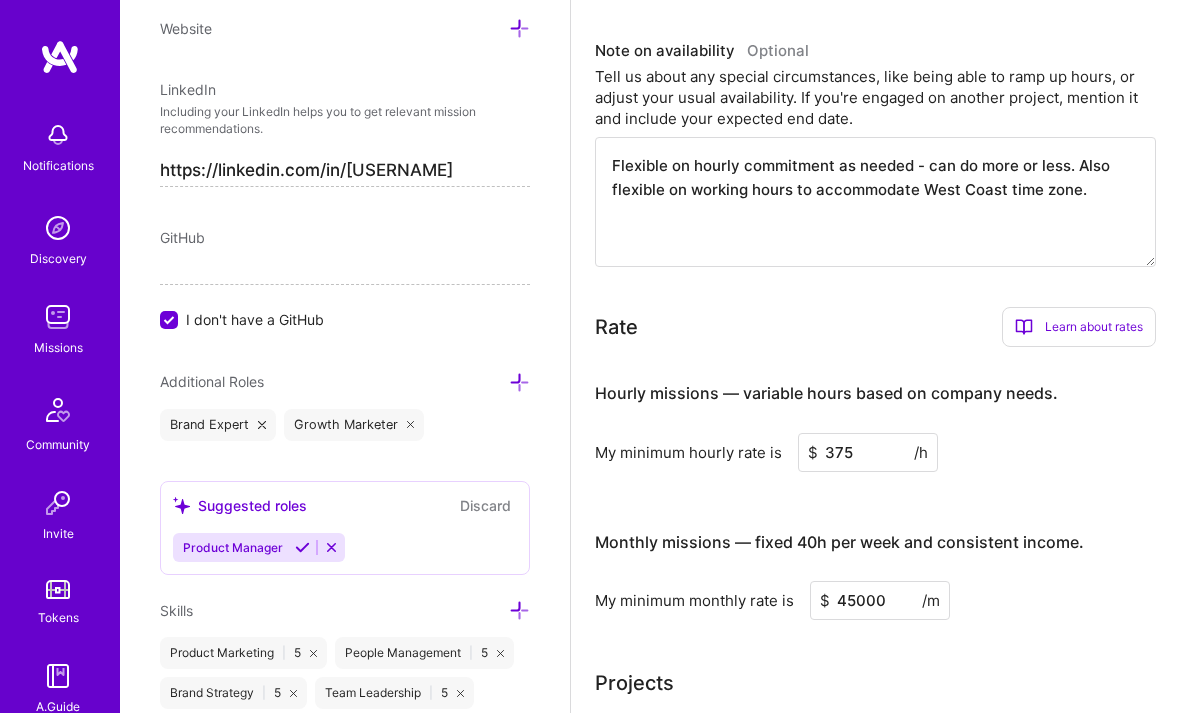 click on "45000" at bounding box center (880, 601) 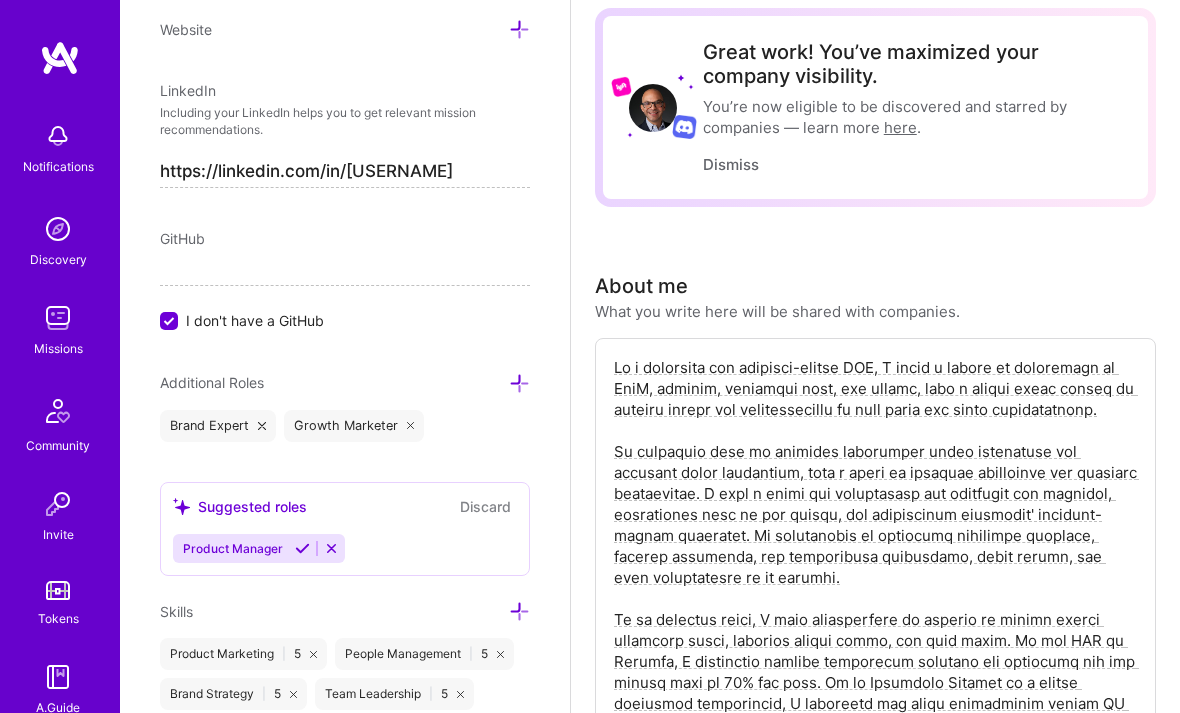scroll, scrollTop: 0, scrollLeft: 0, axis: both 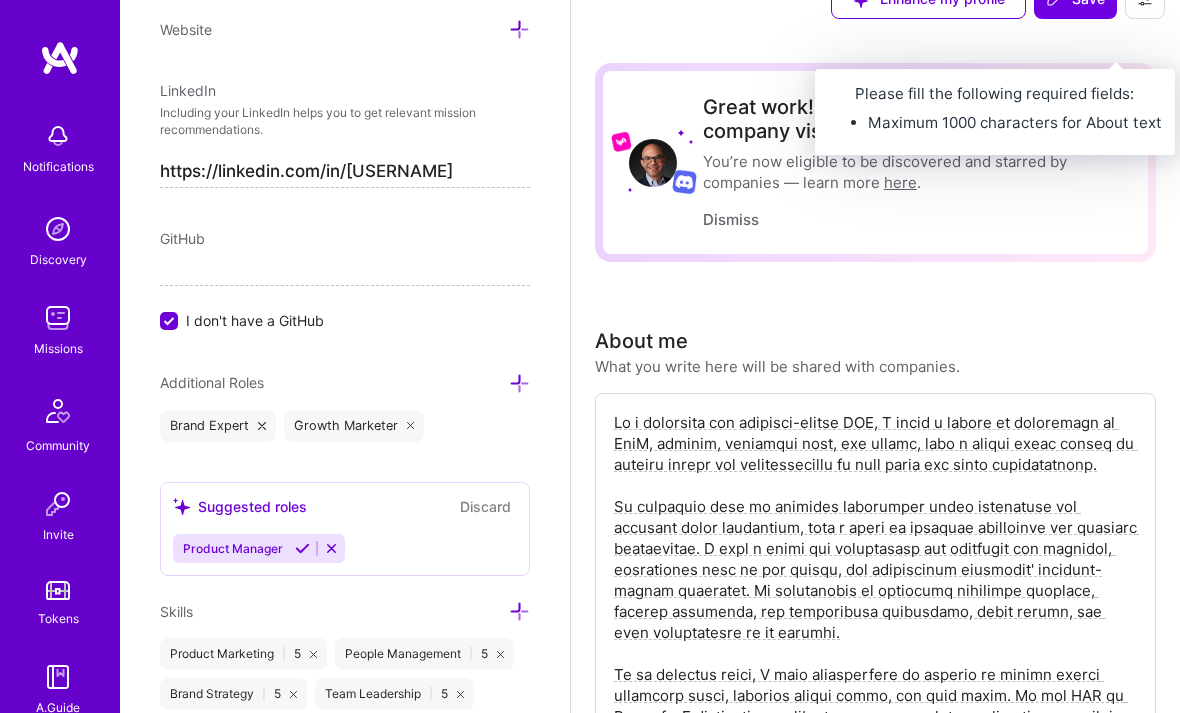 type on "55000" 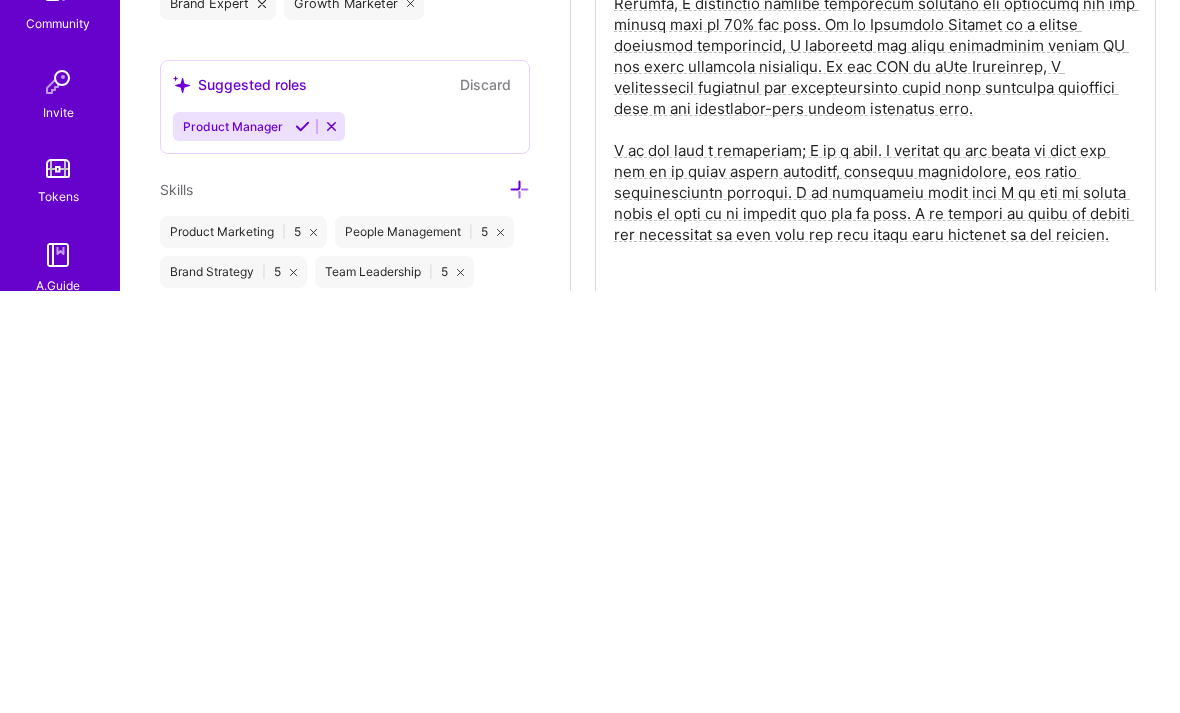 scroll, scrollTop: 335, scrollLeft: 0, axis: vertical 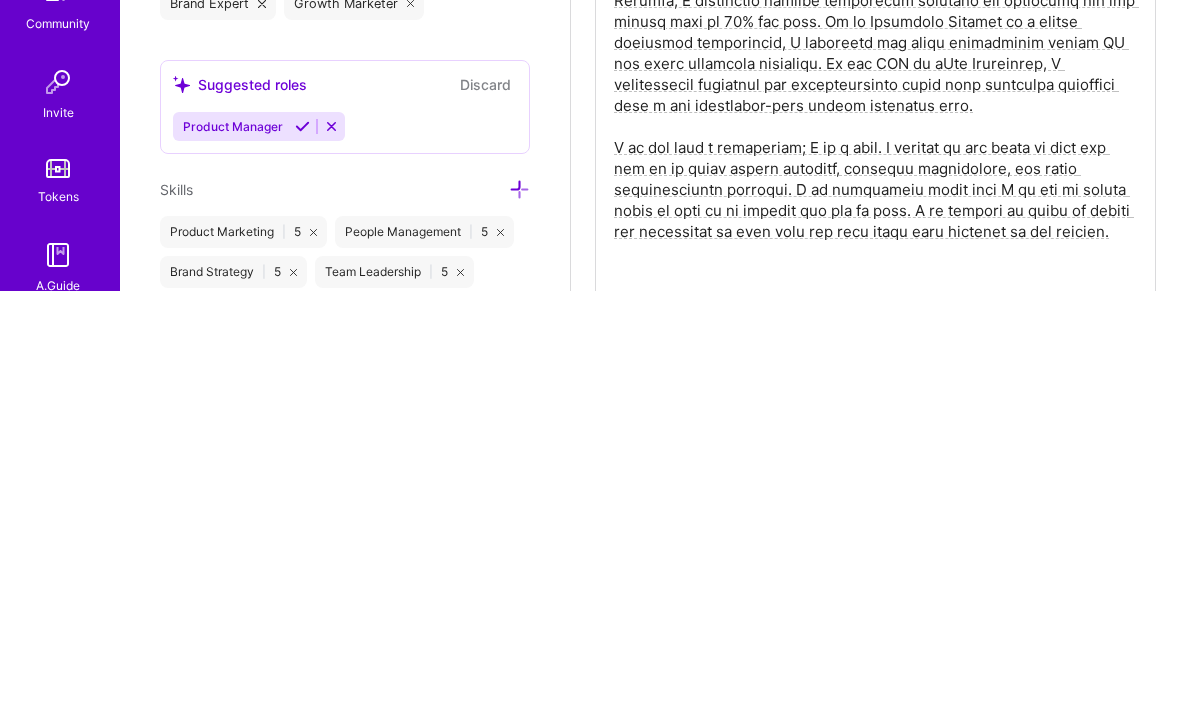 paste on "growth-oriented CMO, I pair 30+ years across SaaS, martech, e-commerce, and adtech with sleeves-rolled execution. I craft narratives that convert, merge product, brand, and revenue teams, and turn data into action. Highlights:
• Built global marketing orgs for both Fortune 500 and growth firms, driving SMB, enterprise, and partner motions.
• For an ad tech co, launched product management and lifted new-logo revenue 25% YoY.
• At Rakuten, developed launched and scaled inaugural global PR and brand campaigns that drove tangible results.
• At eBay Enterprise, fused multiple acquired company teams into one high-performing global engine.
Expert in GTM strategy, product positioning, CX, and stakeholder alignment. Trusted to launch category-defining products, accelerate pipeline, and scale ARR. Strategist who ships: mining data for insight, measuring relentlessly, and mentoring teams to deliver outsized resul" 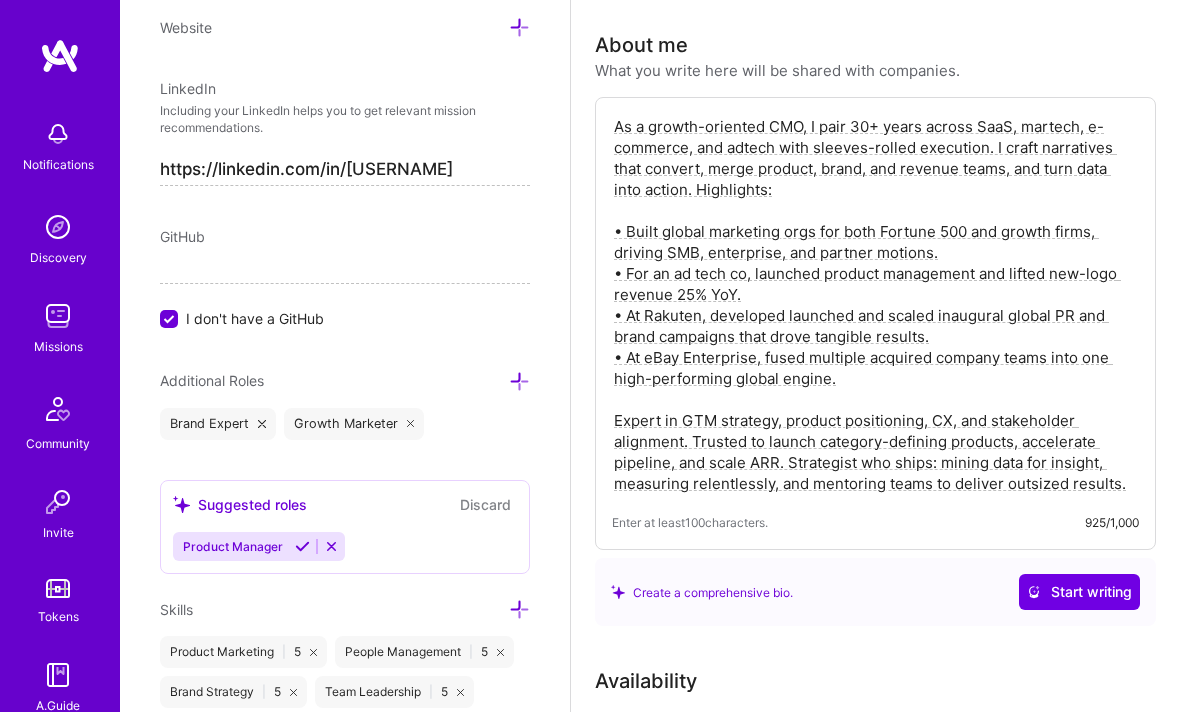 scroll, scrollTop: 331, scrollLeft: 0, axis: vertical 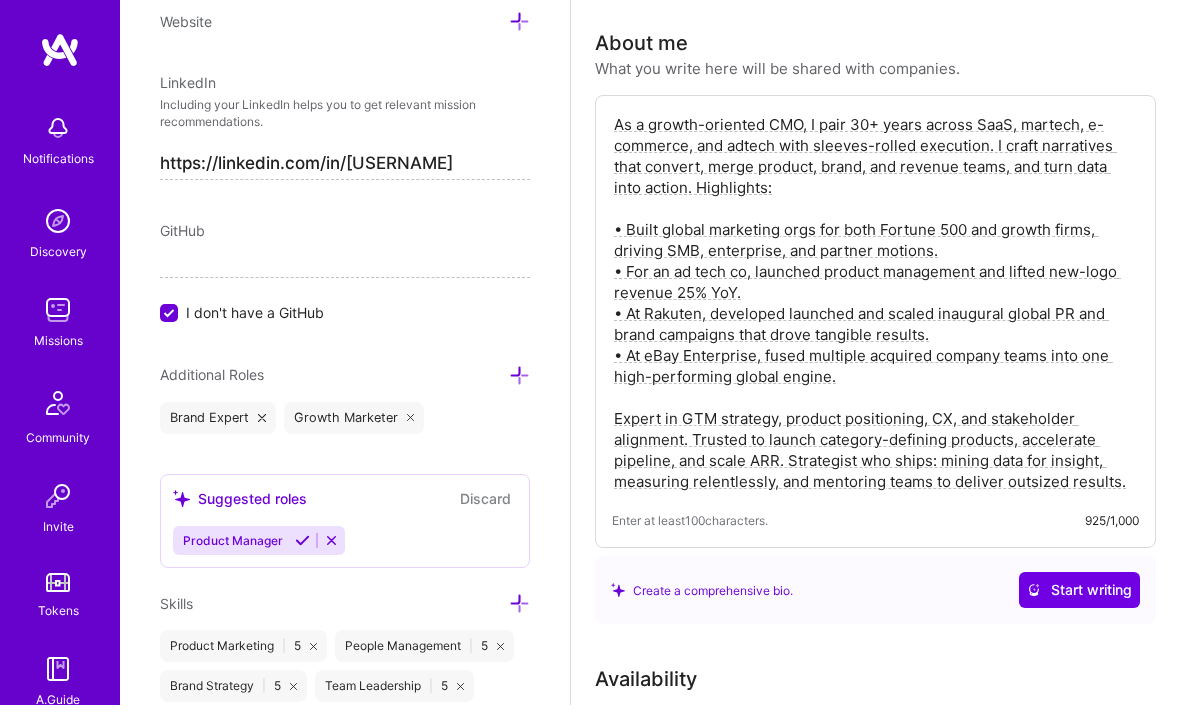 click on "As a growth-oriented CMO, I pair 30+ years across SaaS, martech, e-commerce, and adtech with sleeves-rolled execution. I craft narratives that convert, merge product, brand, and revenue teams, and turn data into action. Highlights:
• Built global marketing orgs for both Fortune 500 and growth firms, driving SMB, enterprise, and partner motions.
• For an ad tech co, launched product management and lifted new-logo revenue 25% YoY.
• At Rakuten, developed launched and scaled inaugural global PR and brand campaigns that drove tangible results.
• At eBay Enterprise, fused multiple acquired company teams into one high-performing global engine.
Expert in GTM strategy, product positioning, CX, and stakeholder alignment. Trusted to launch category-defining products, accelerate pipeline, and scale ARR. Strategist who ships: mining data for insight, measuring relentlessly, and mentoring teams to deliver outsized results." at bounding box center (875, 311) 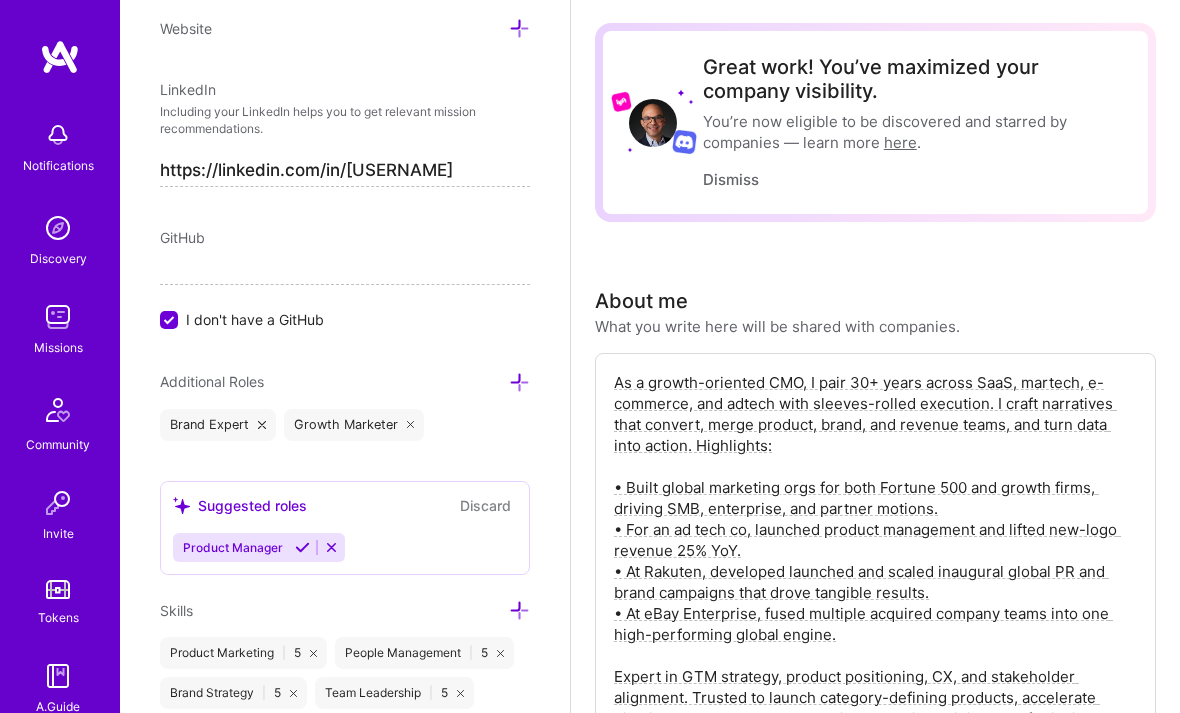 scroll, scrollTop: 0, scrollLeft: 0, axis: both 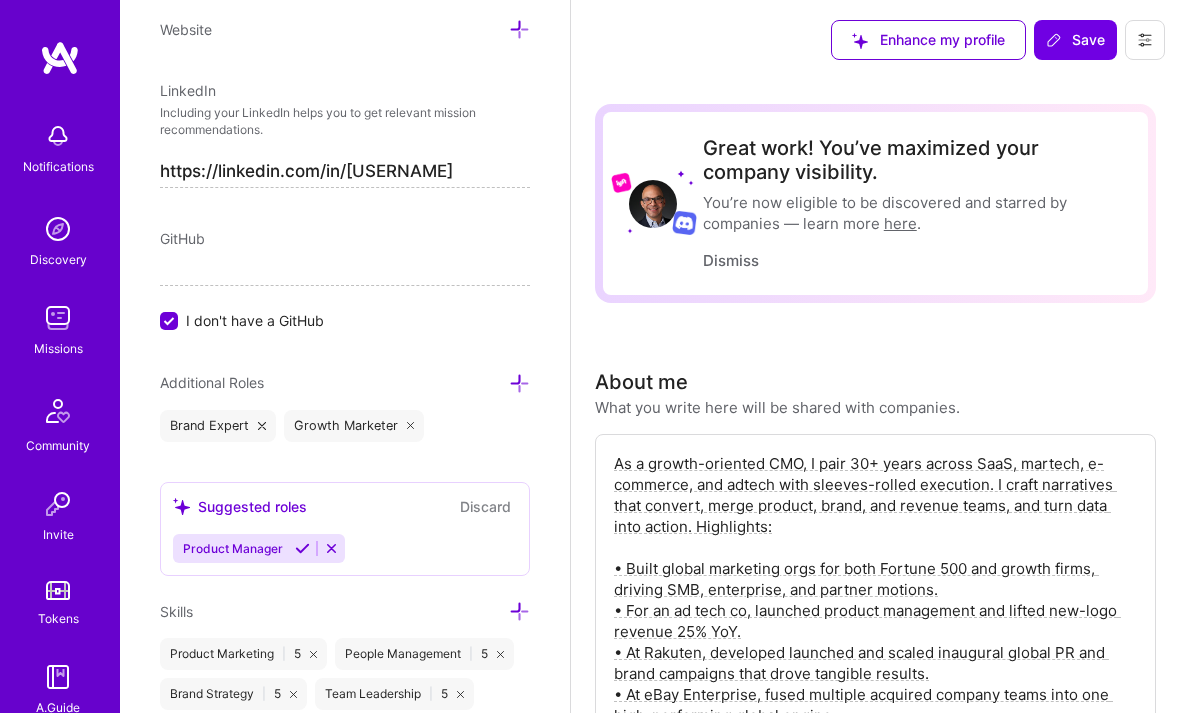 type on "As a growth-oriented CMO, I pair 30+ years across SaaS, martech, e-commerce, and adtech with sleeves-rolled execution. I craft narratives that convert, merge product, brand, and revenue teams, and turn data into action. Highlights:
• Built global marketing orgs for both Fortune 500 and growth firms, driving SMB, enterprise, and partner motions.
• For an ad tech co, launched product management and lifted new-logo revenue 25% YoY.
• At Rakuten, developed launched and scaled inaugural global PR and brand campaigns that drove tangible results.
• At eBay Enterprise, fused multiple acquired company teams into one high-performing global engine.
Expert in GTM strategy, product positioning, CX, and stakeholder alignment. Trusted to launch category-defining products, accelerate pipeline, and scale ARR. Strategist who ships: mining data for insight, measuring relentlessly, and mentoring teams to deliver outsized results." 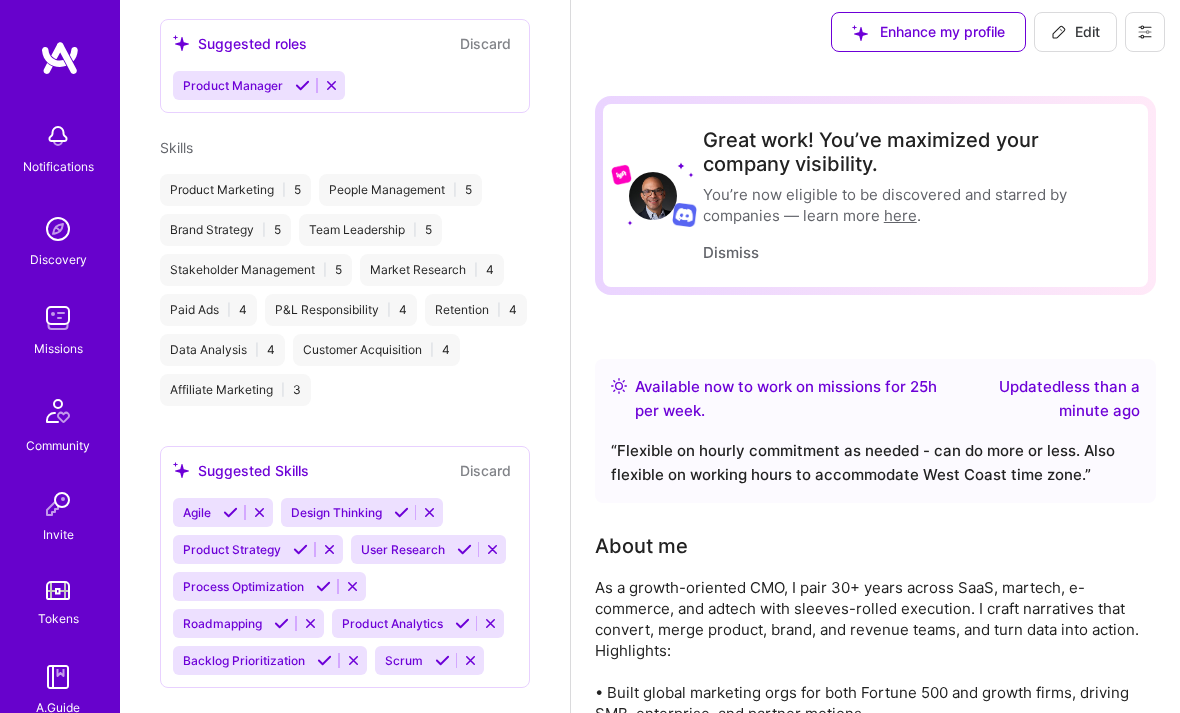 scroll, scrollTop: 0, scrollLeft: 0, axis: both 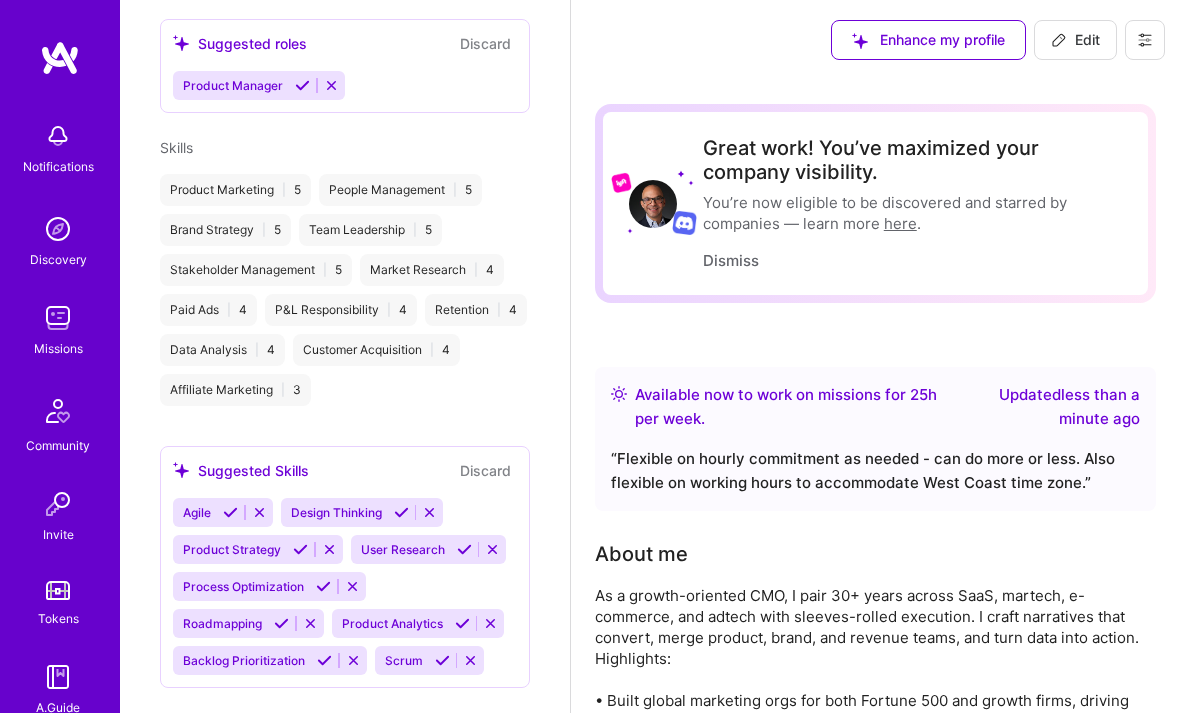 click on "Enhance my profile" at bounding box center [928, 40] 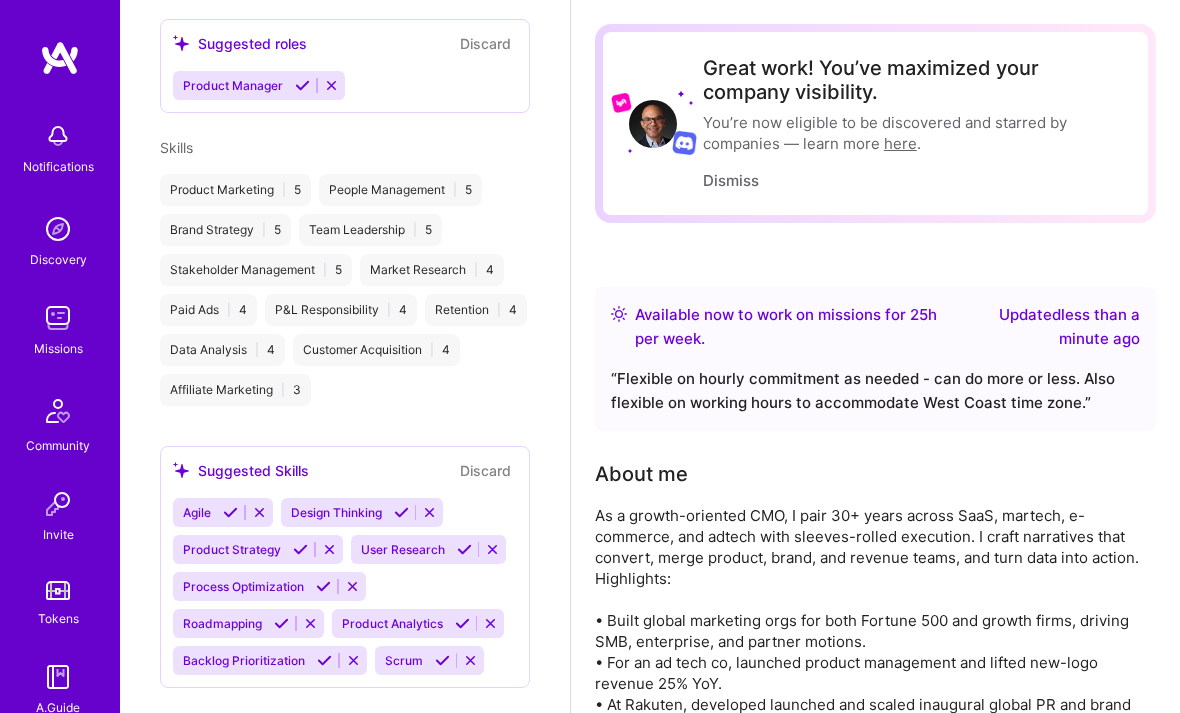 scroll, scrollTop: 0, scrollLeft: 0, axis: both 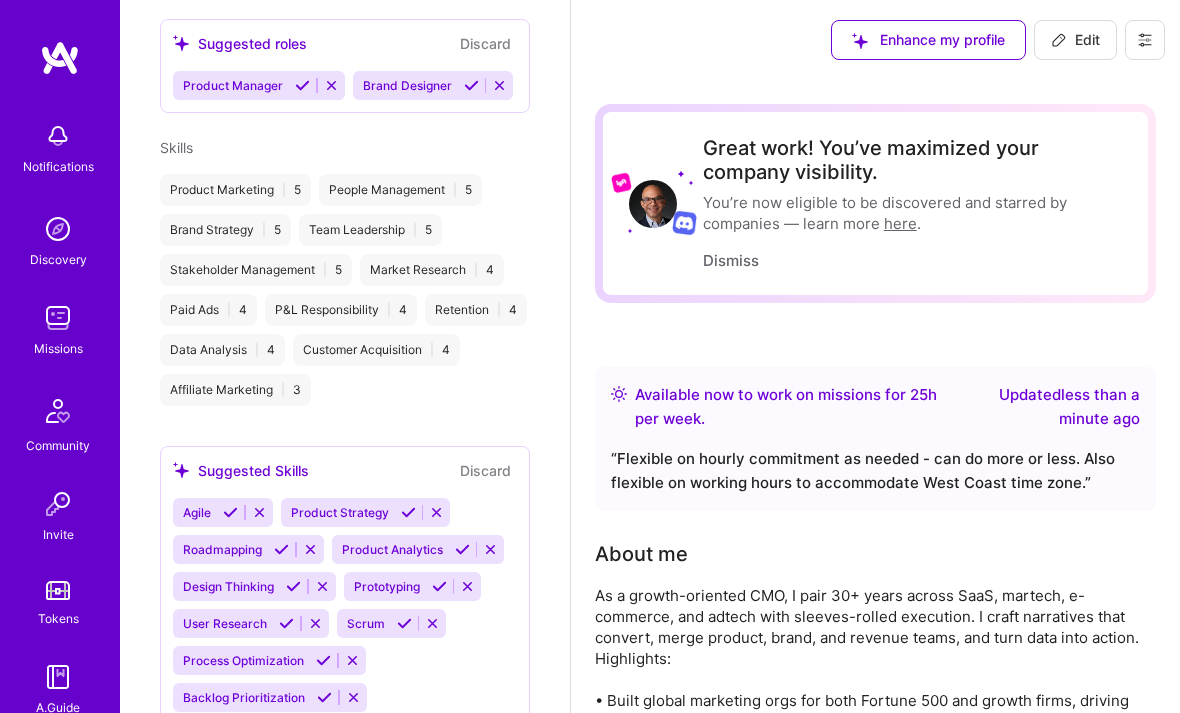 click on "Dismiss" at bounding box center [731, 260] 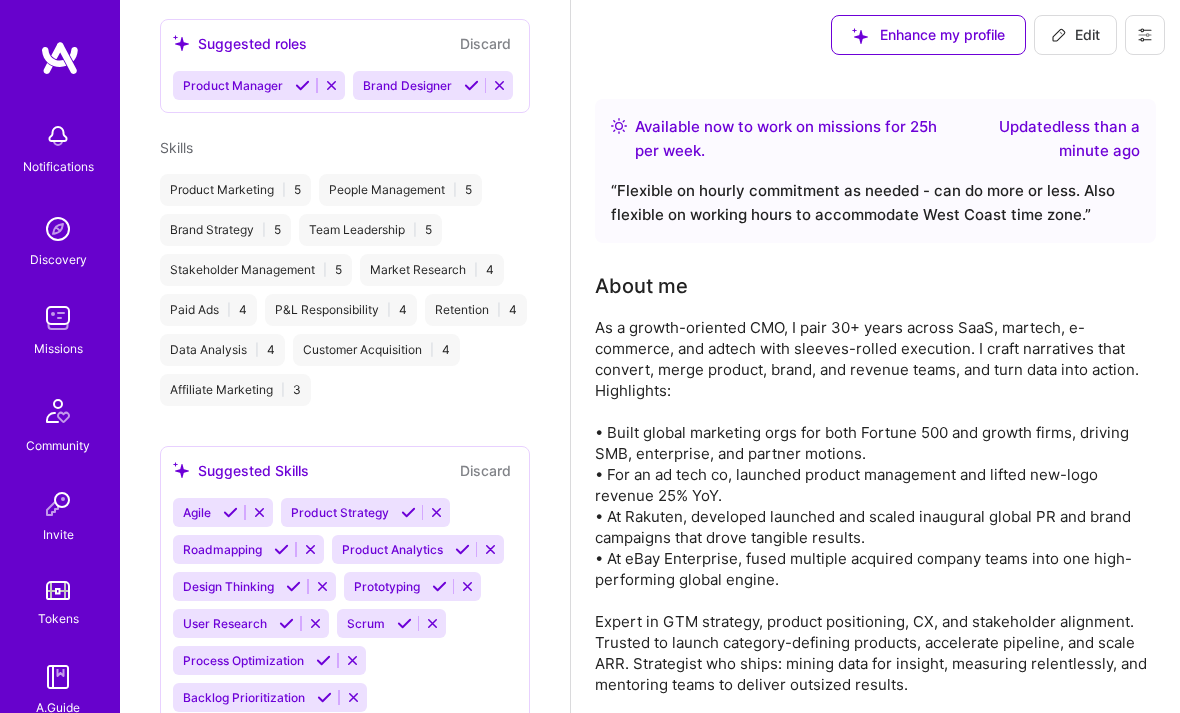 scroll, scrollTop: 0, scrollLeft: 0, axis: both 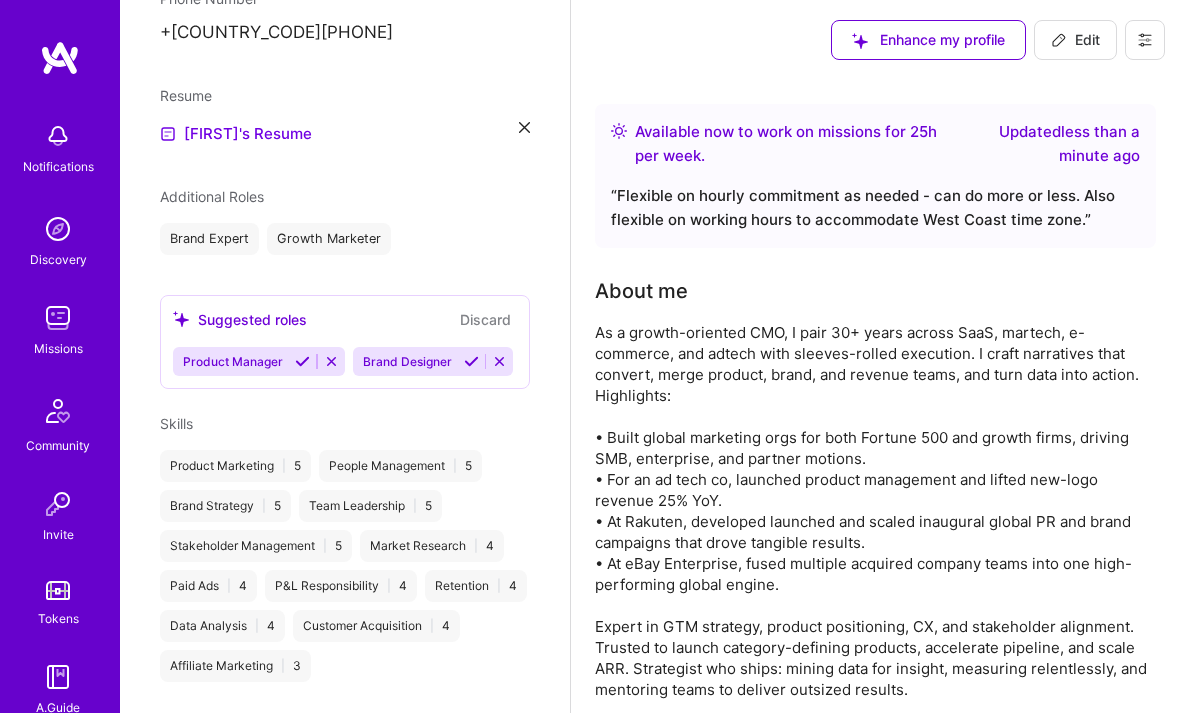 click at bounding box center (331, 361) 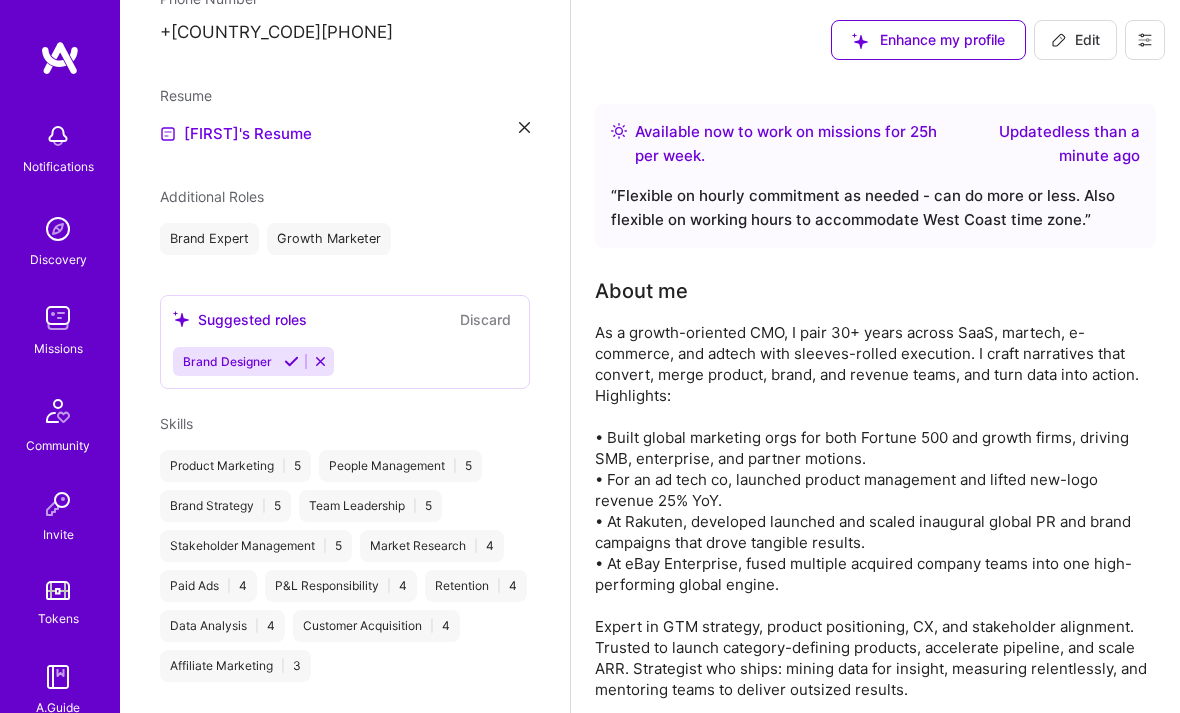click at bounding box center [320, 361] 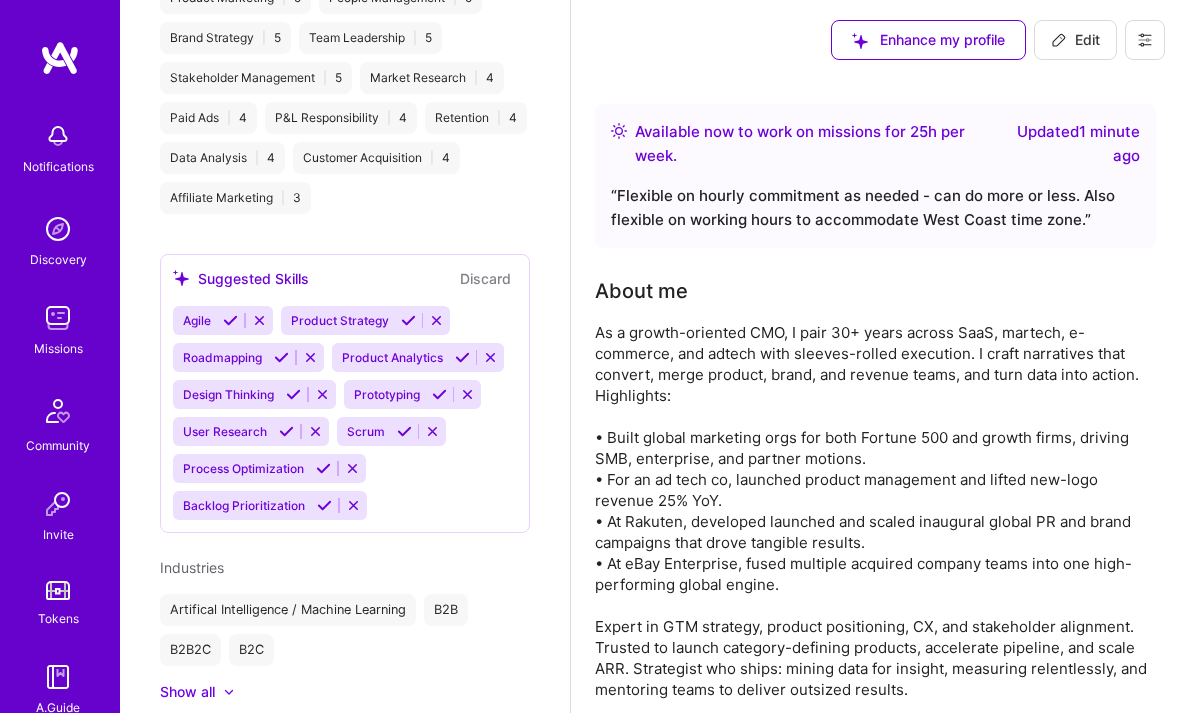 scroll, scrollTop: 1051, scrollLeft: 0, axis: vertical 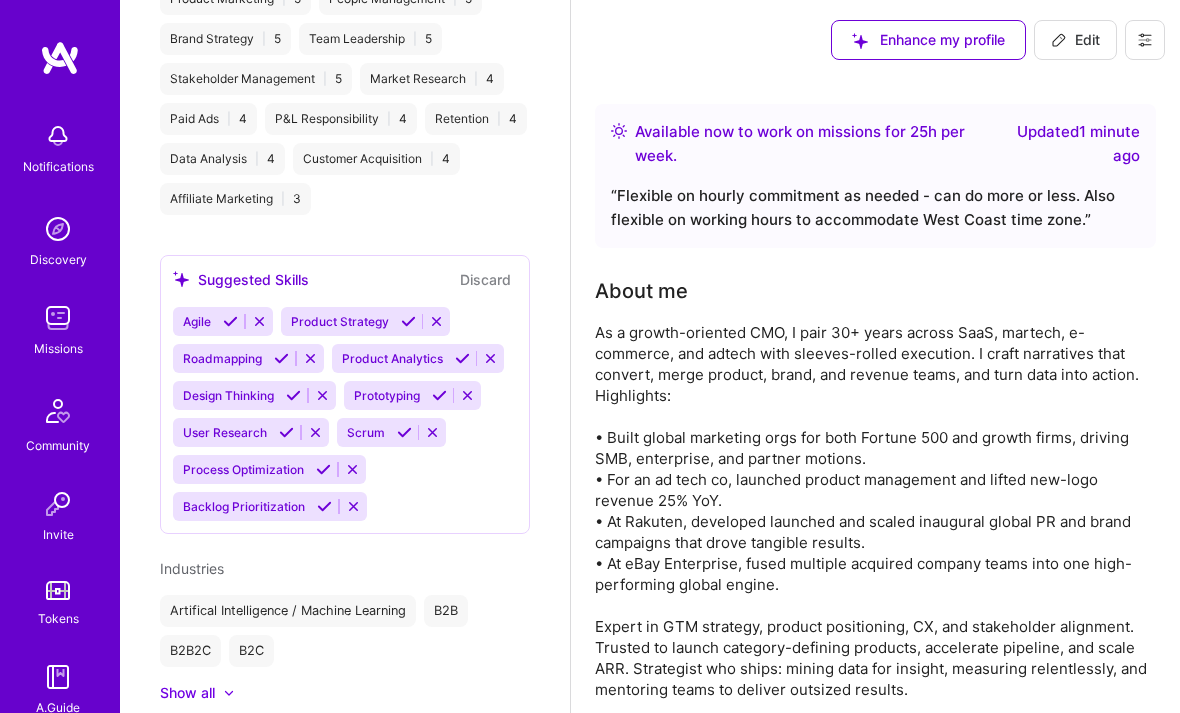 click on "Show all" at bounding box center (187, 693) 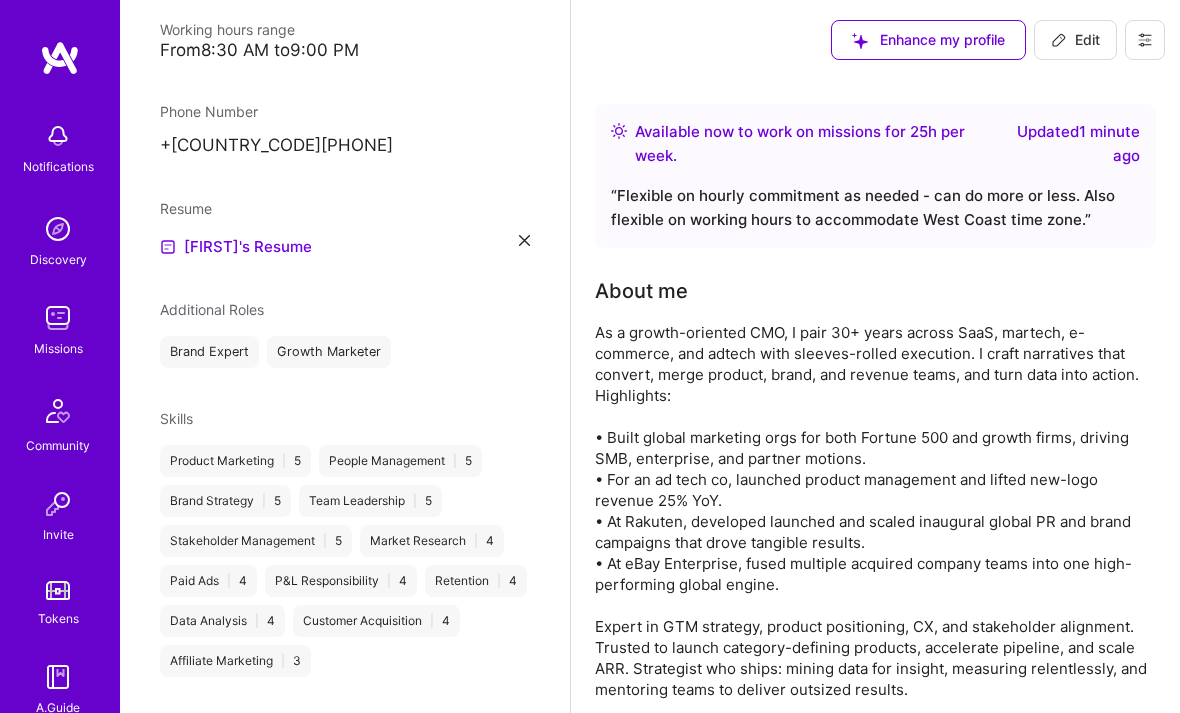 scroll, scrollTop: 587, scrollLeft: 0, axis: vertical 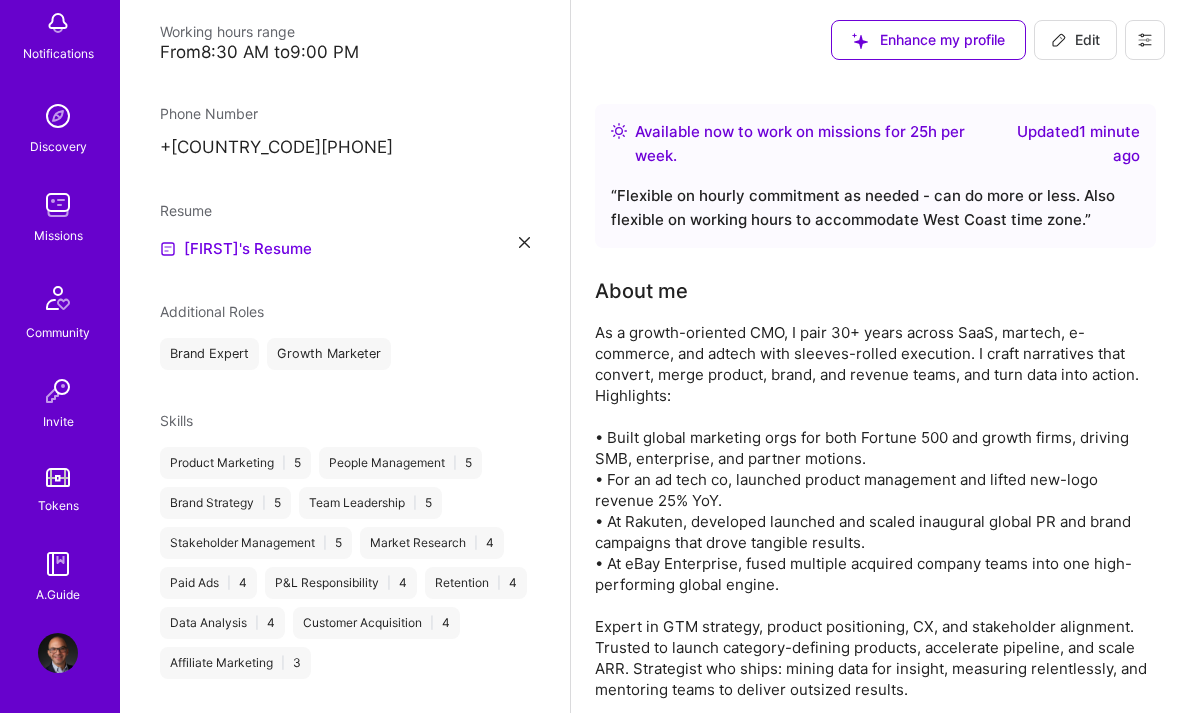 click at bounding box center [58, 653] 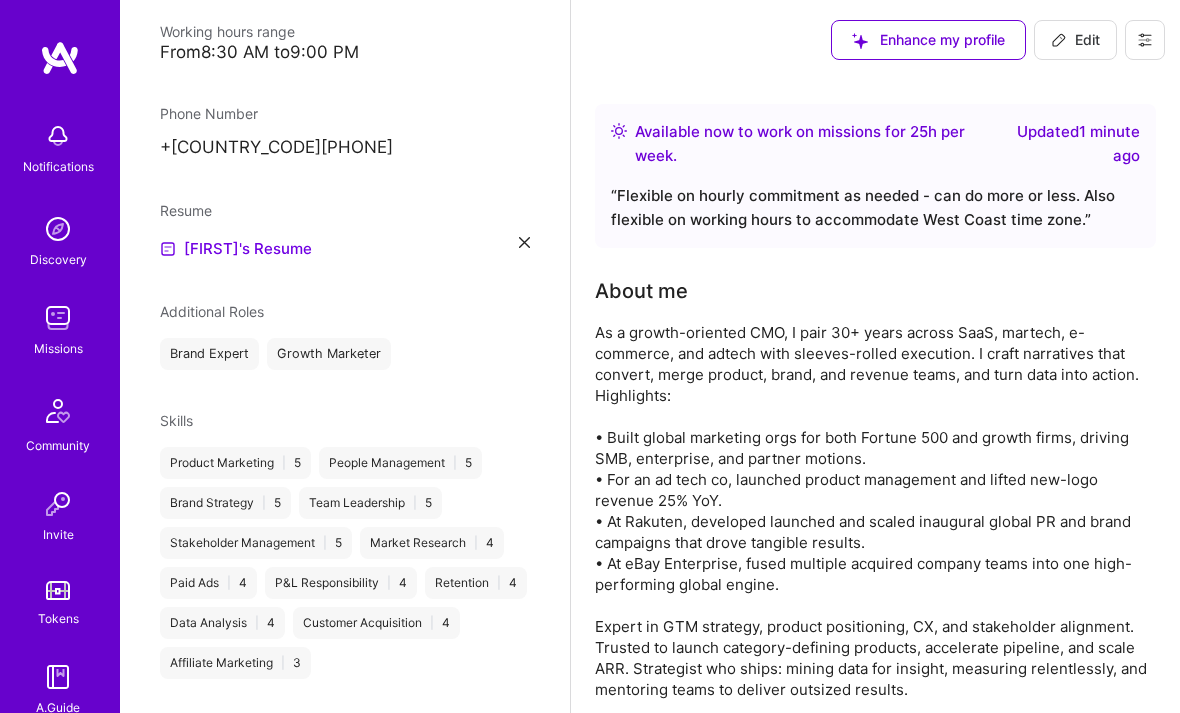 scroll, scrollTop: 0, scrollLeft: 0, axis: both 